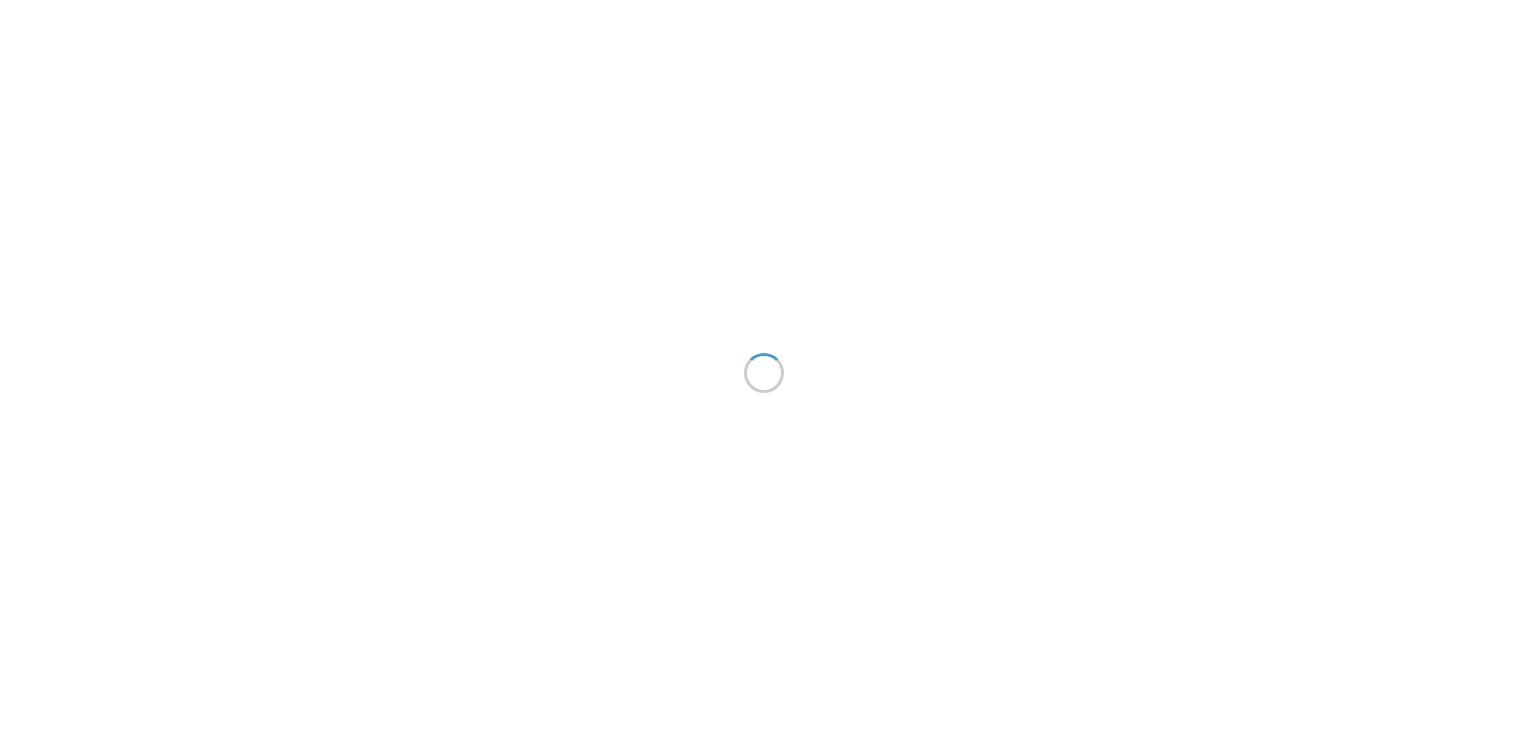 scroll, scrollTop: 0, scrollLeft: 0, axis: both 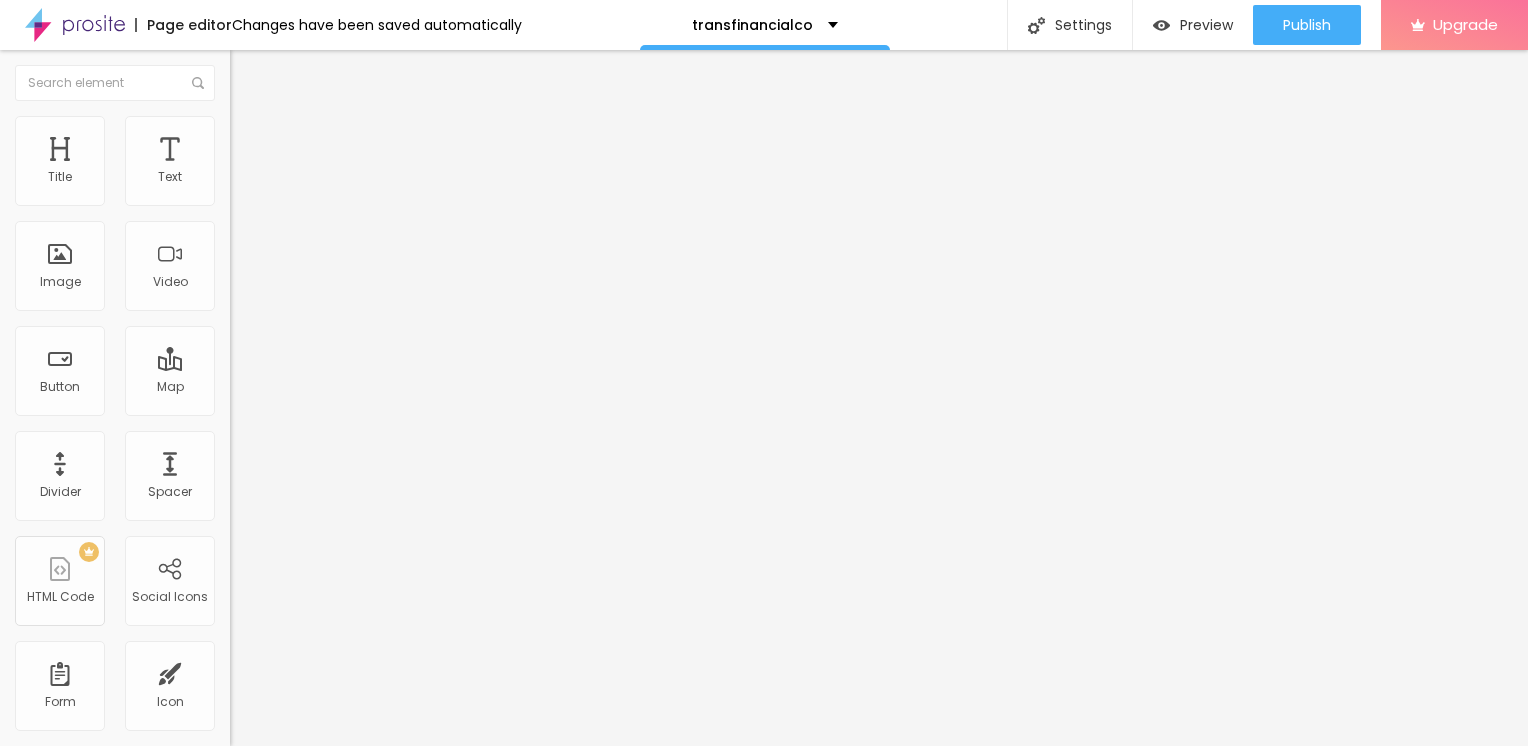 click on "Add image" at bounding box center (271, 163) 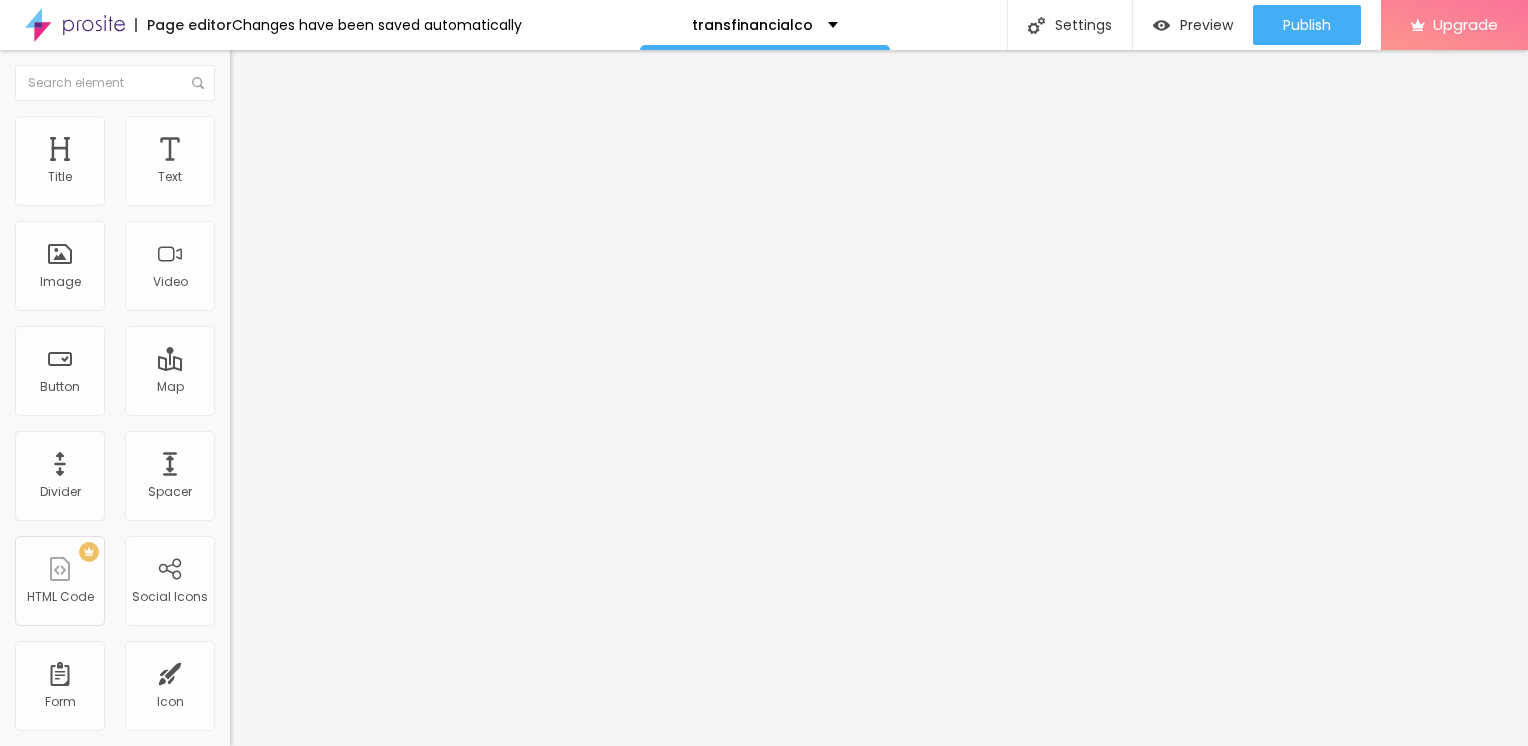 type on "95" 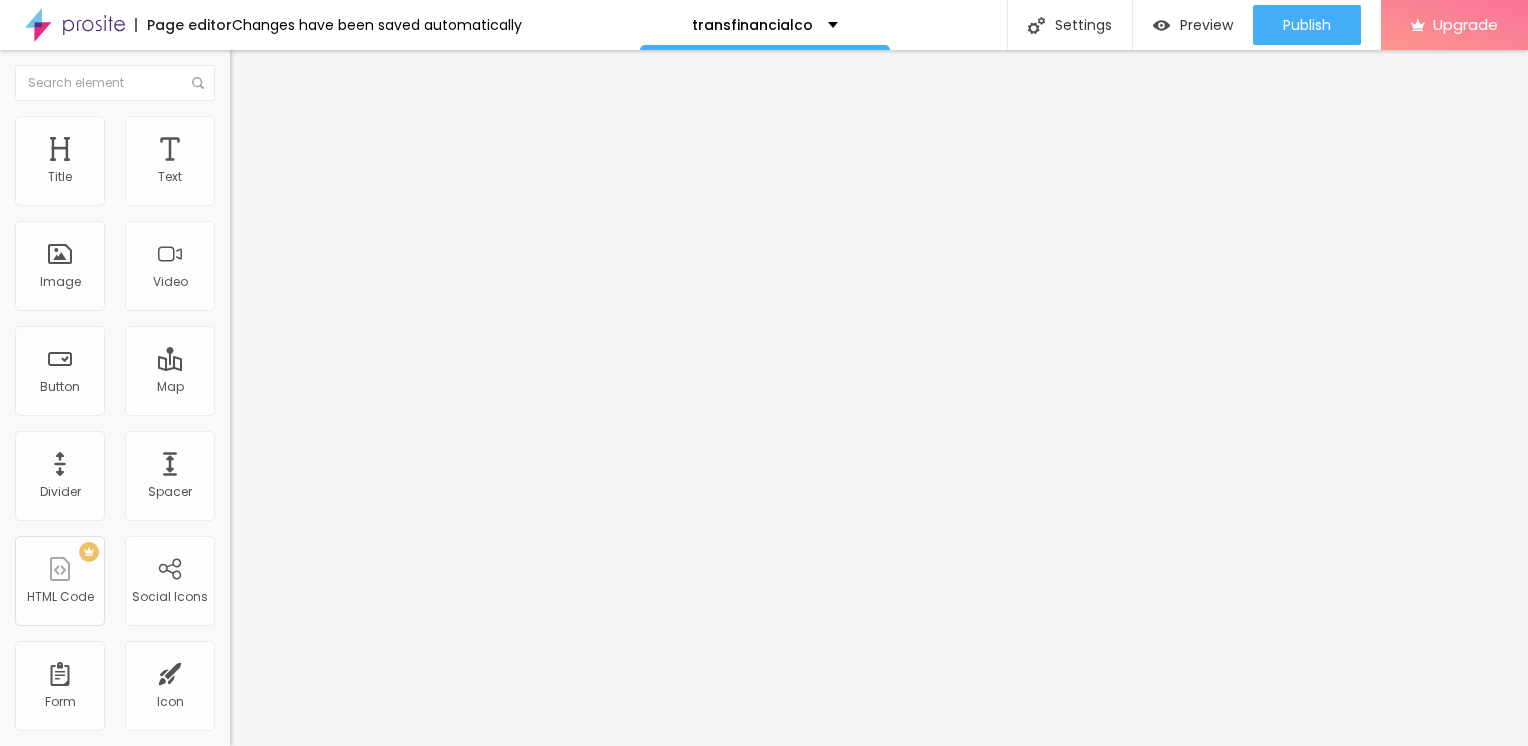type on "85" 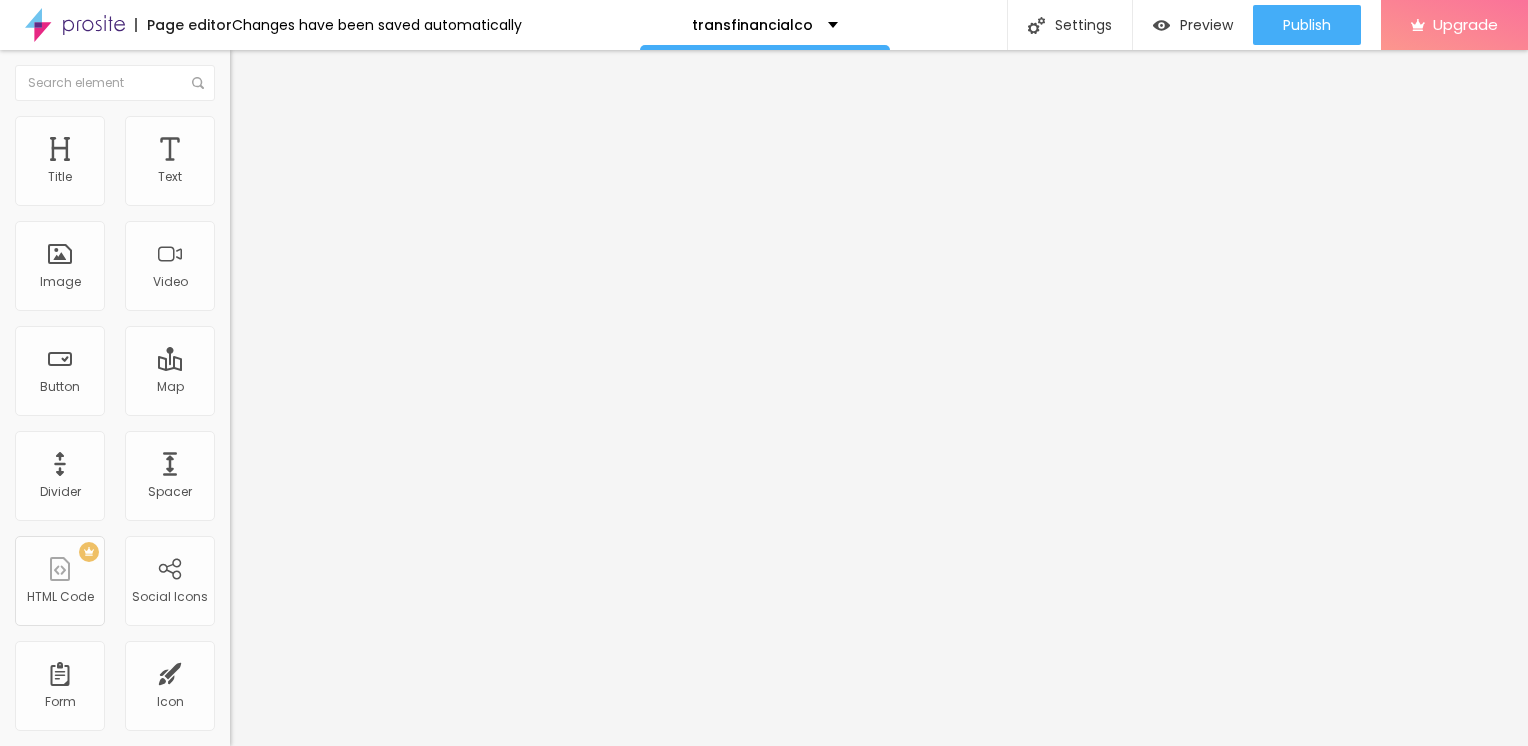 type on "85" 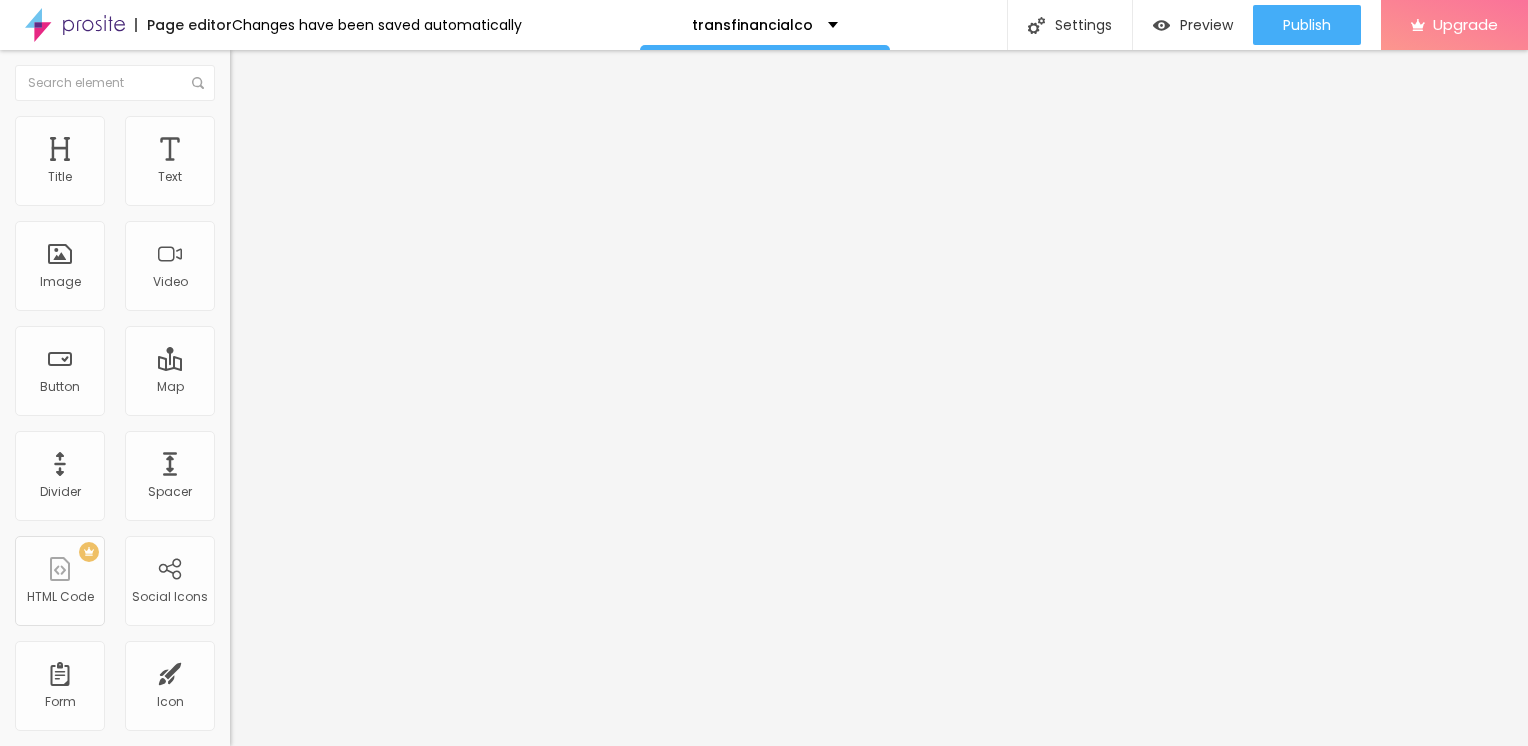 type on "40" 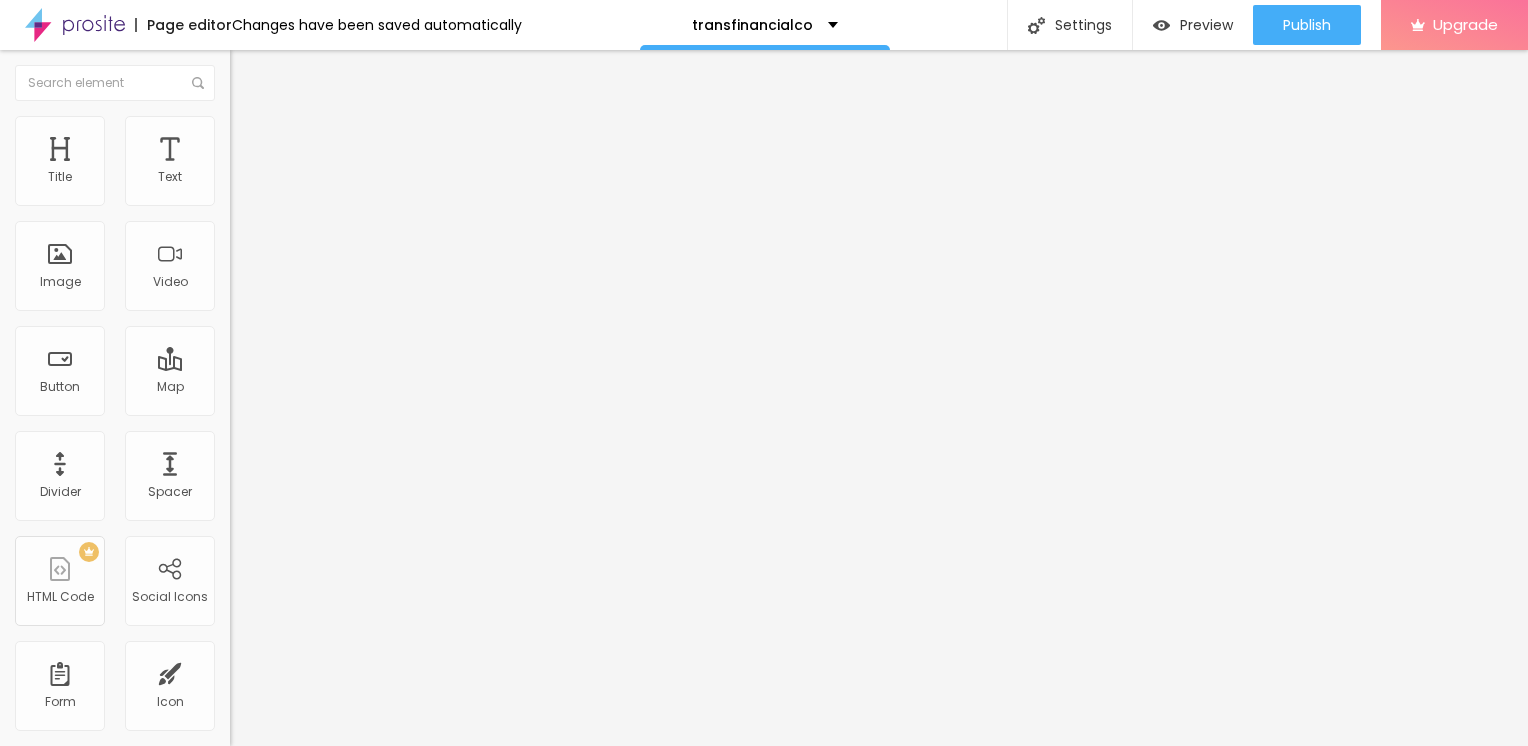 type on "40" 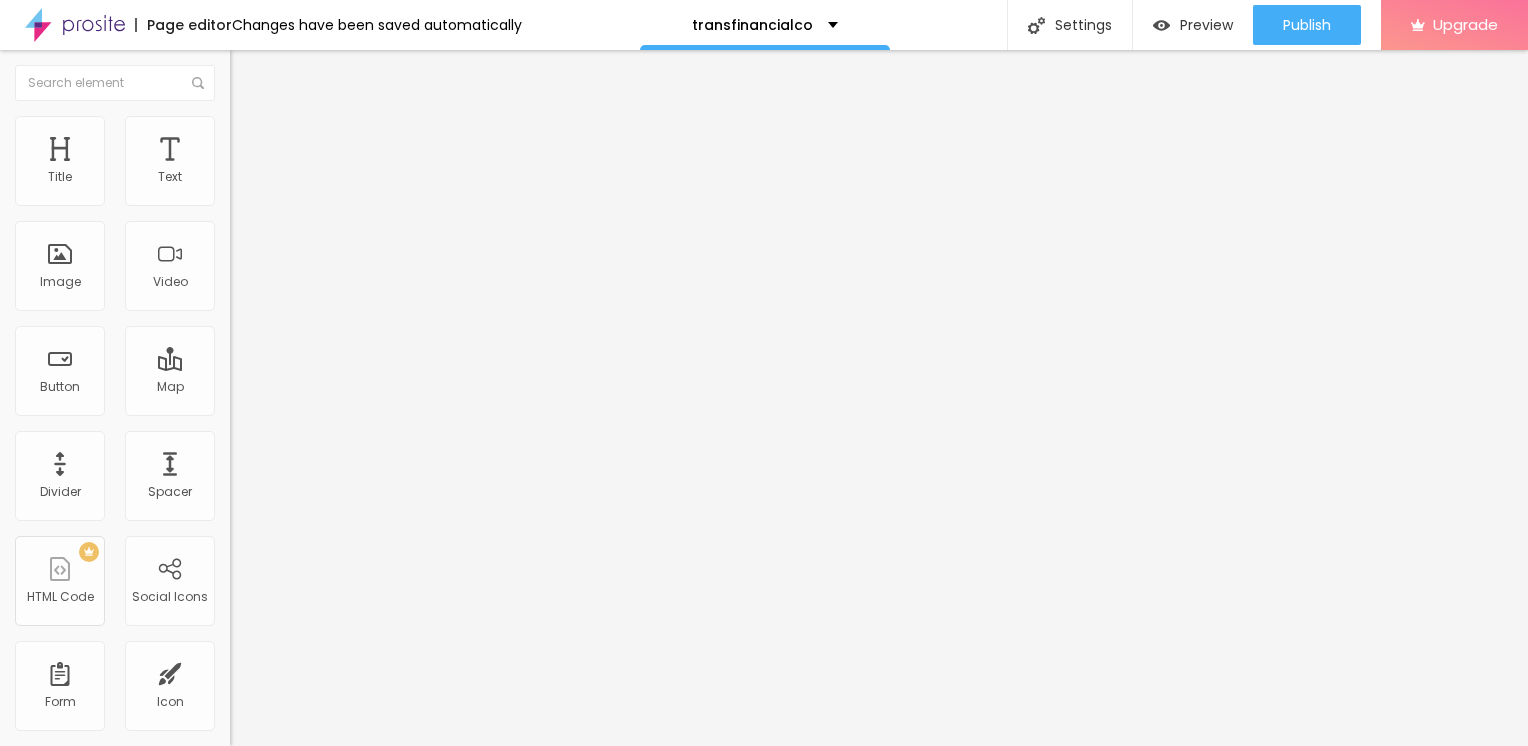 type on "25" 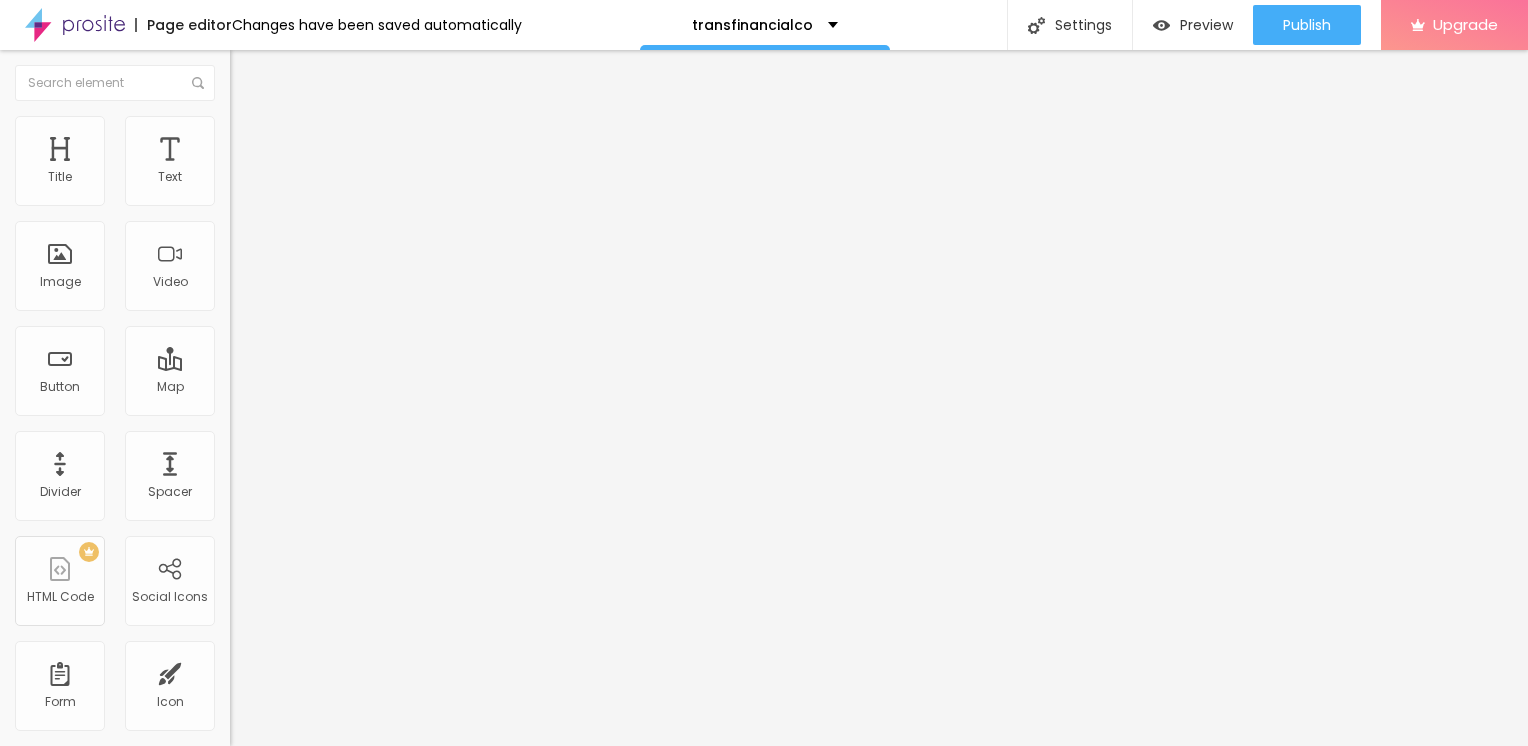 type on "25" 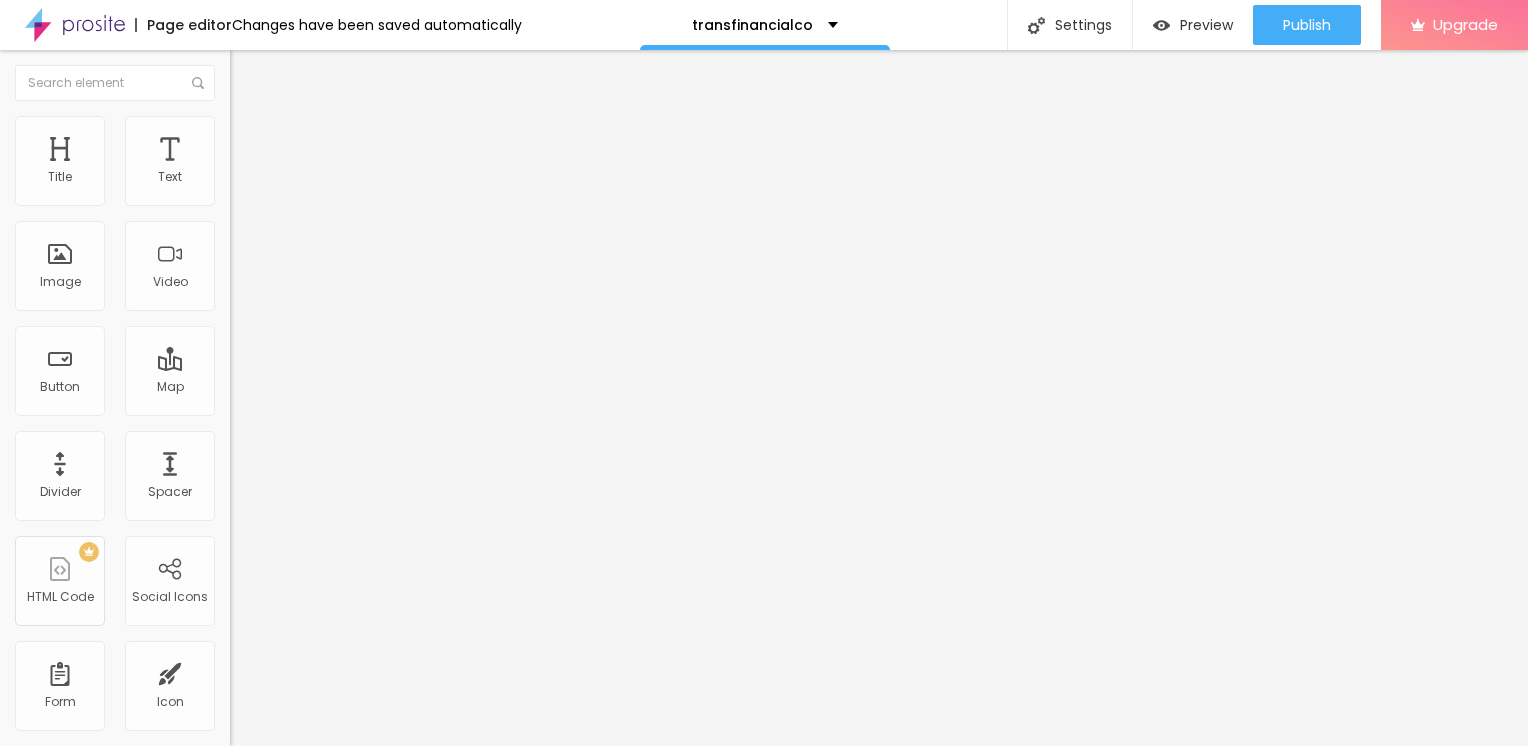 type on "15" 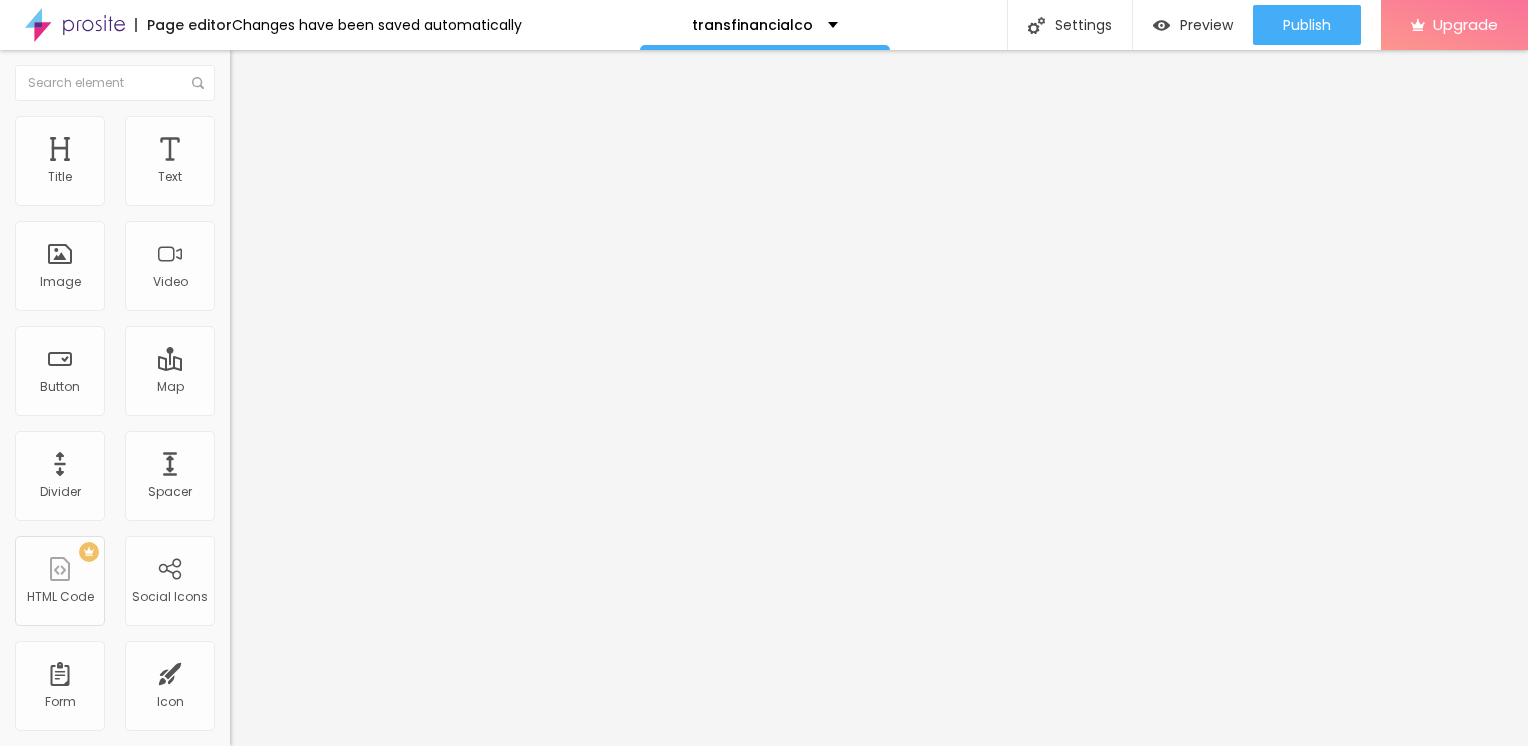 type on "15" 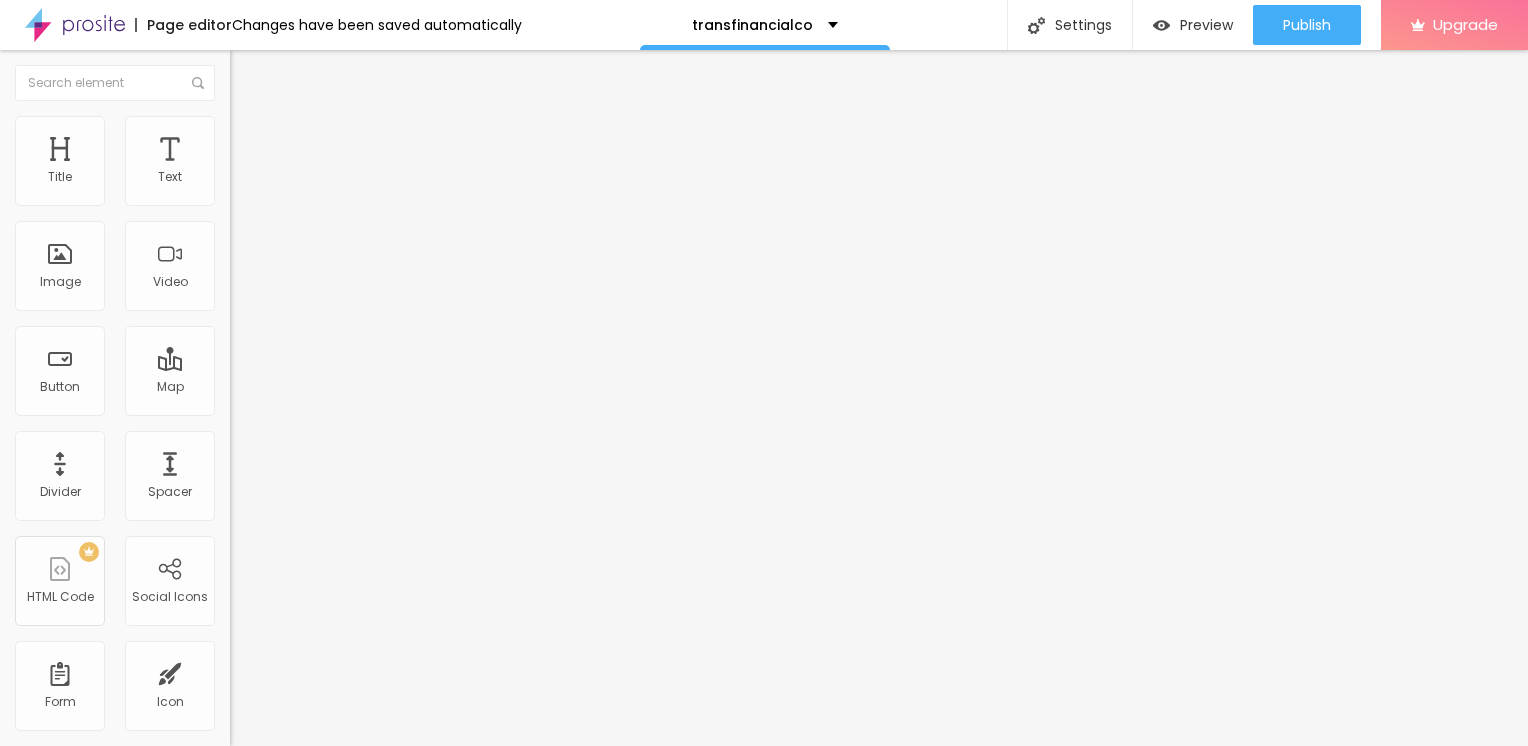 type on "10" 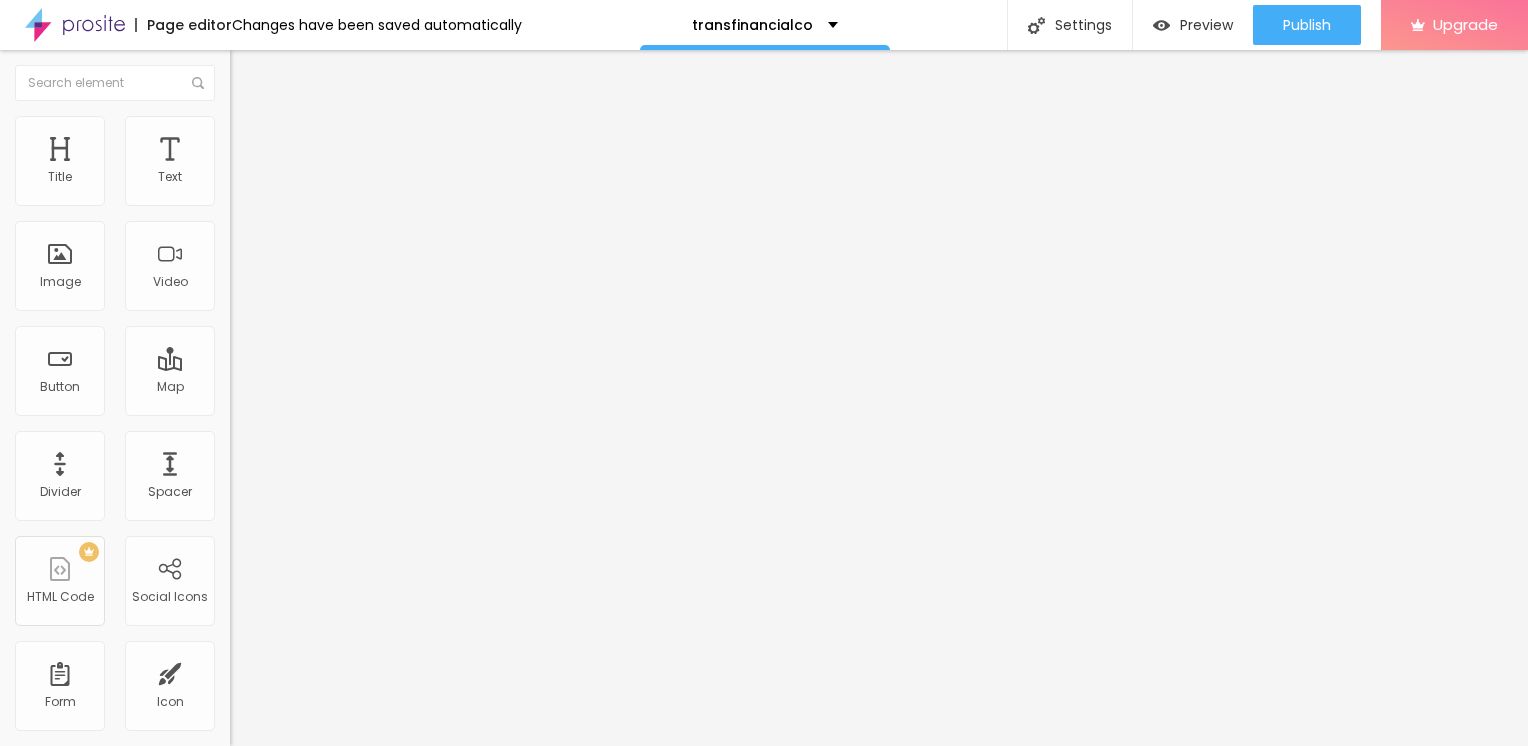 drag, startPoint x: 207, startPoint y: 214, endPoint x: -4, endPoint y: 205, distance: 211.19185 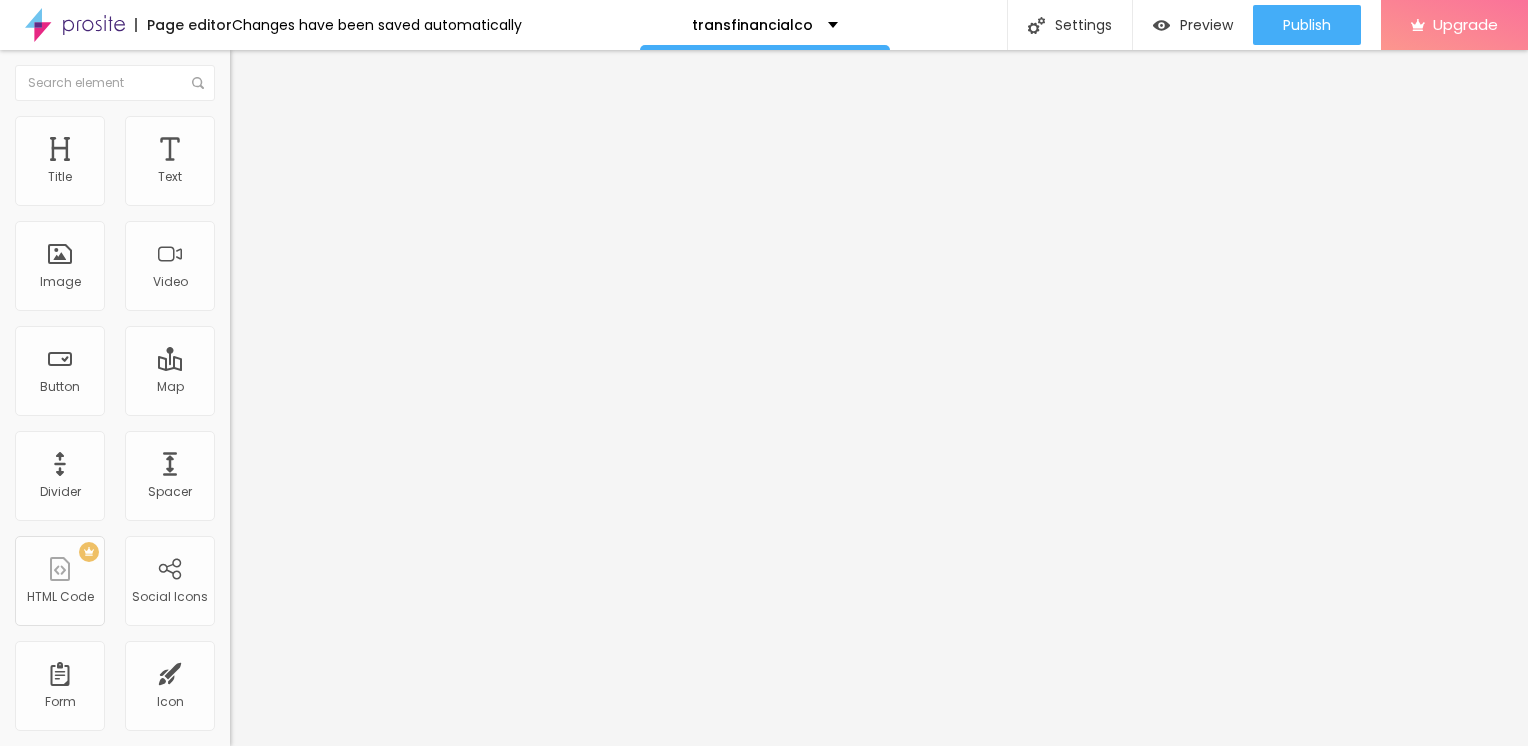 type on "10" 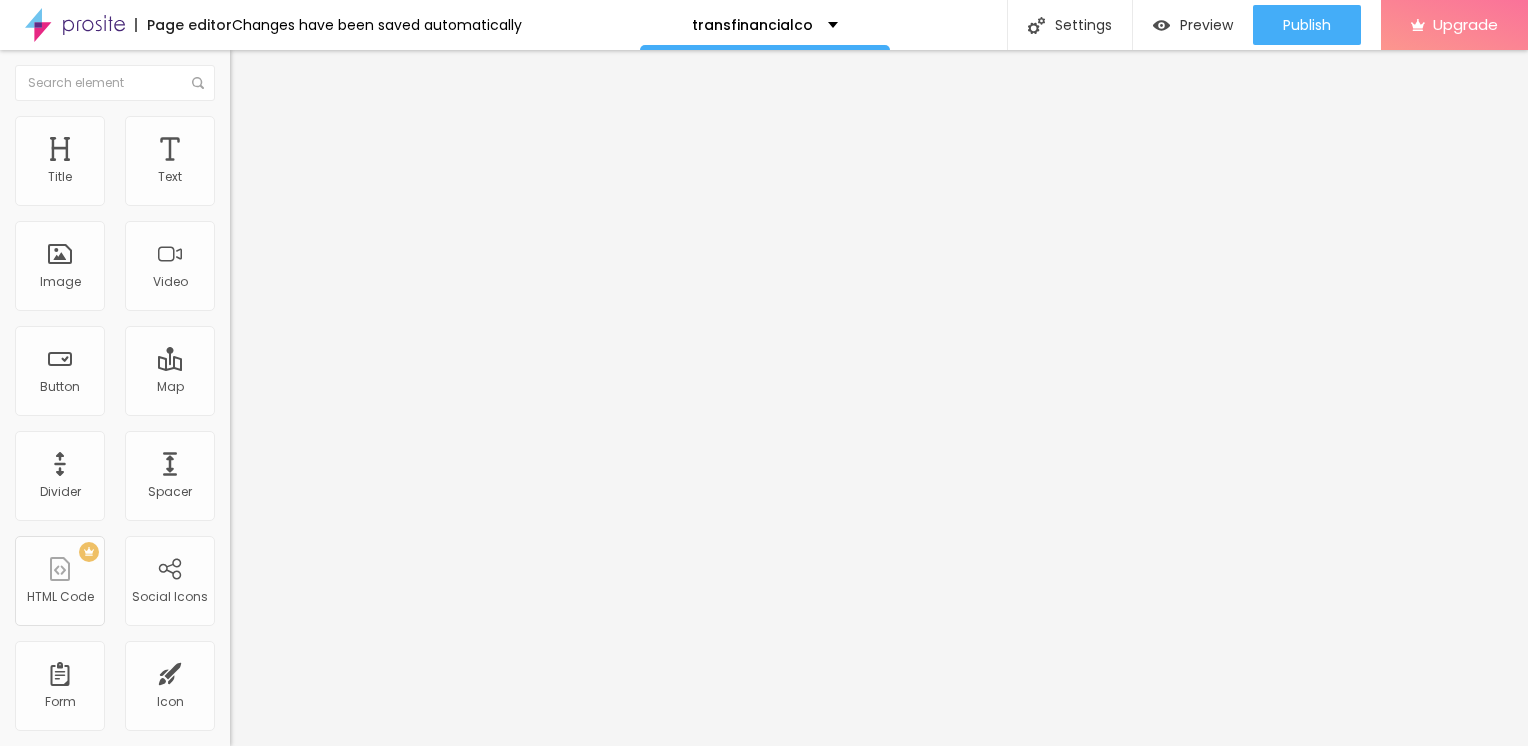 type on "20" 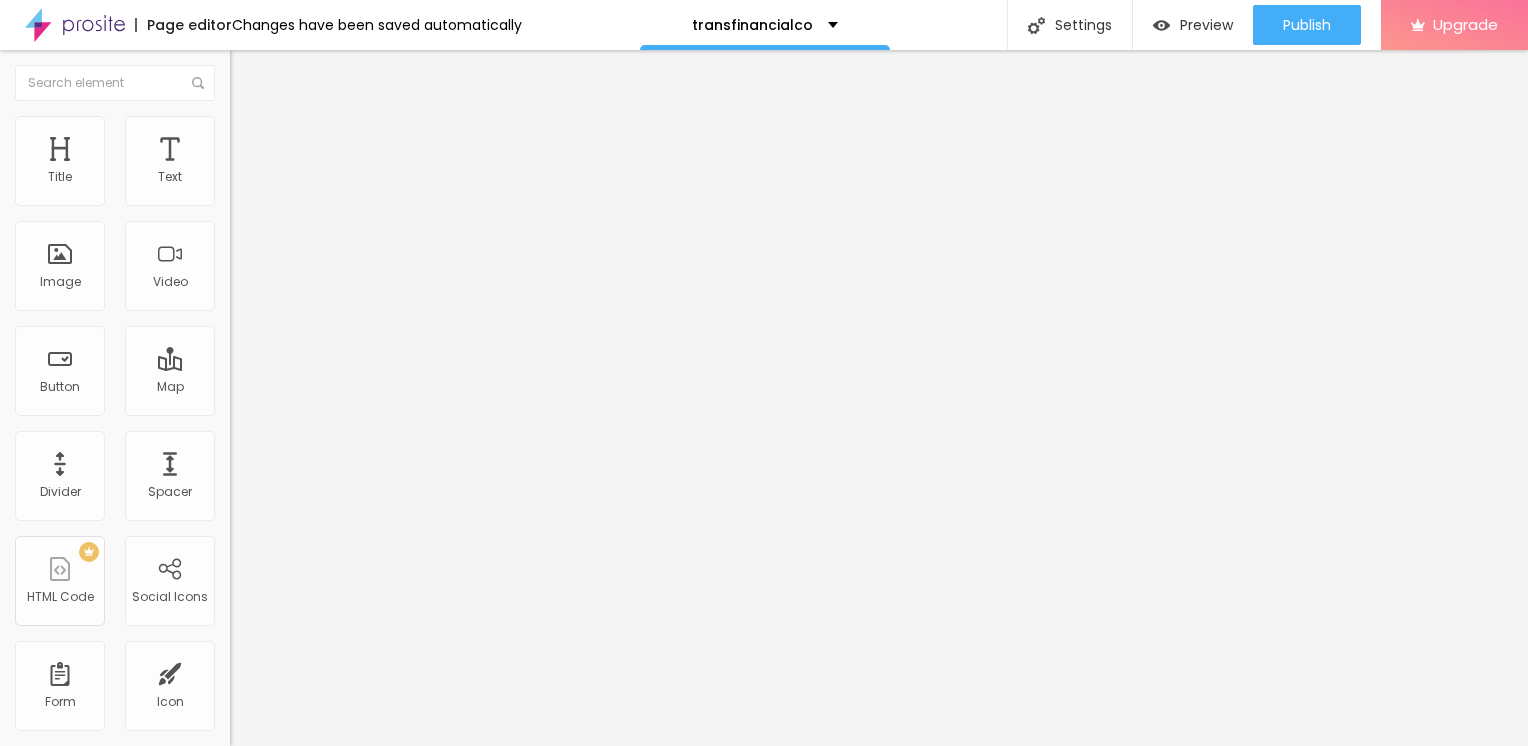 type on "20" 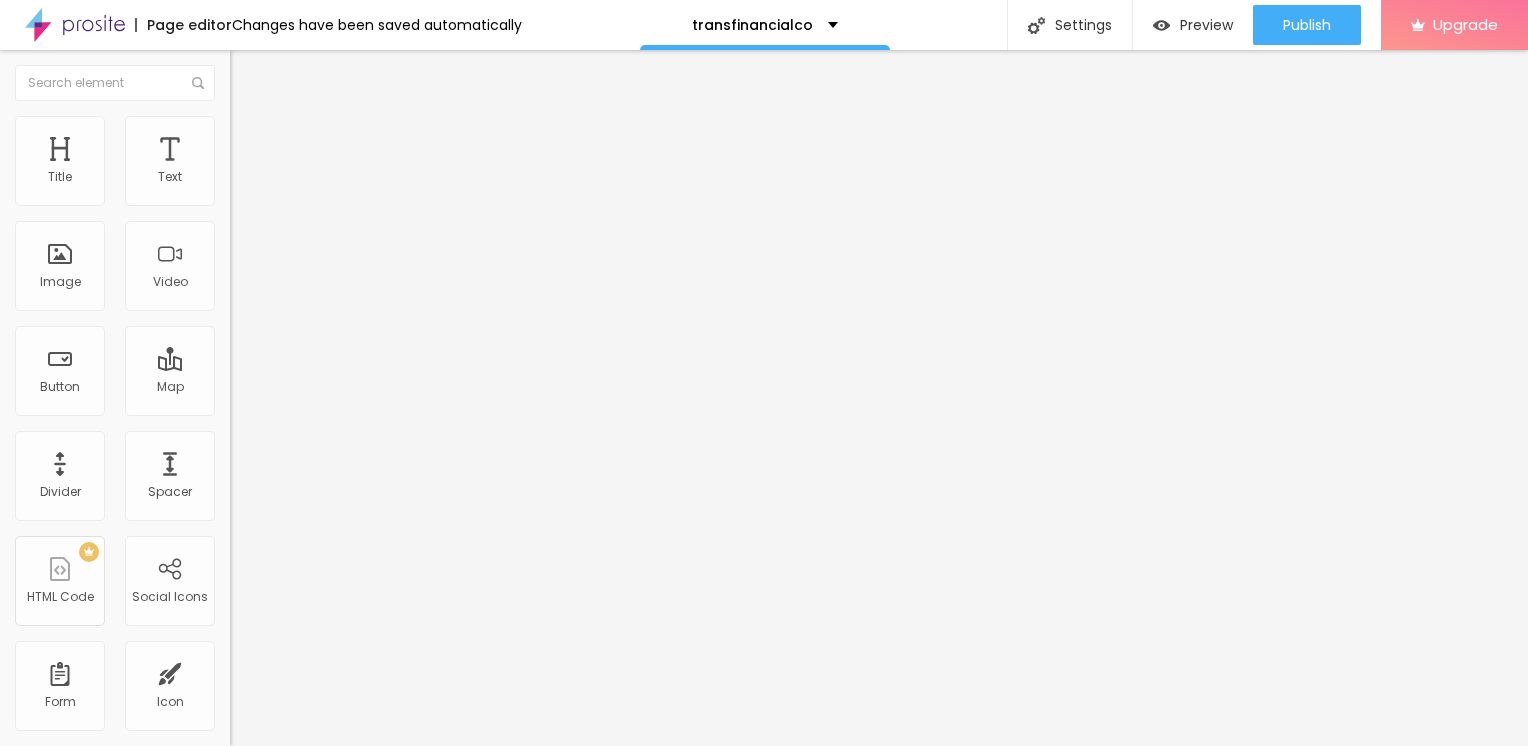 type on "25" 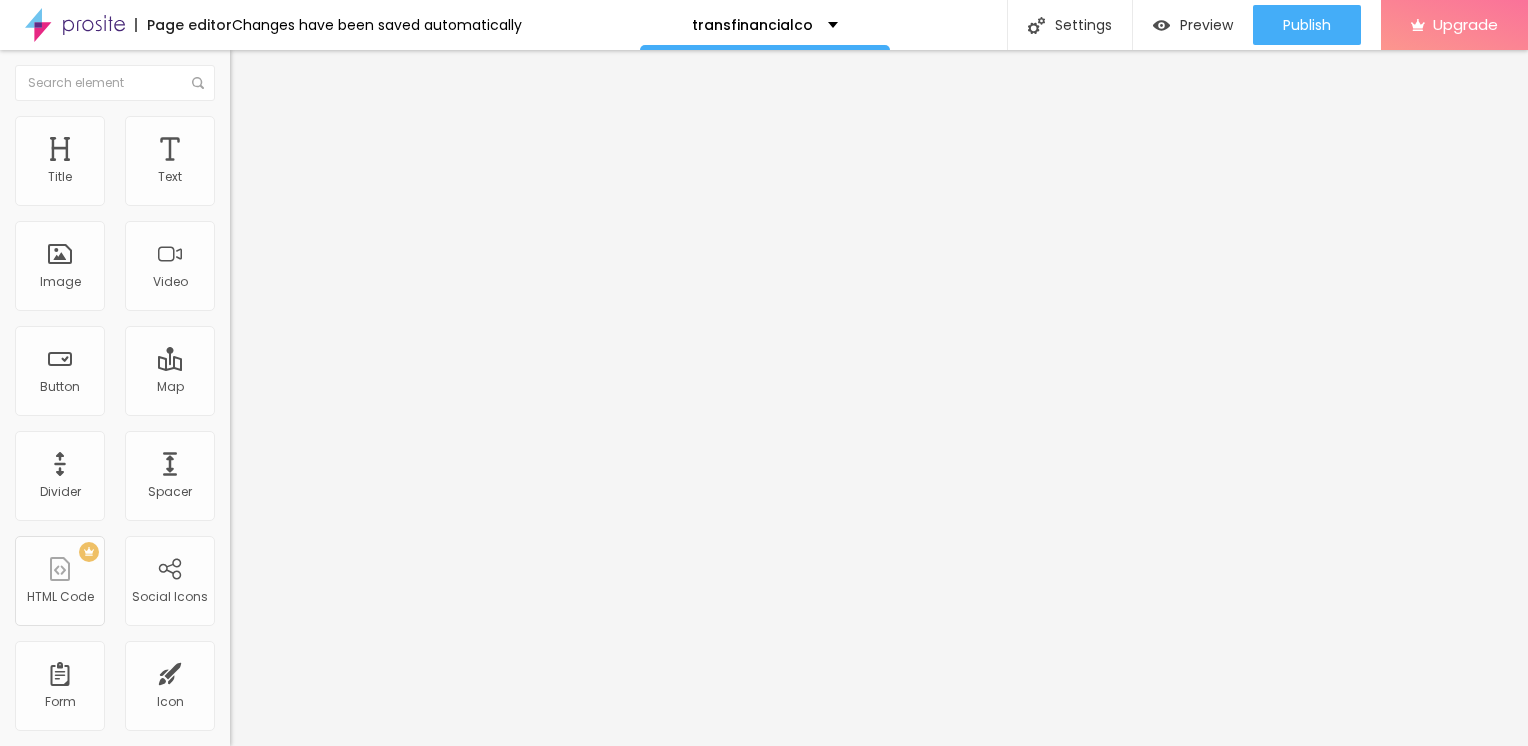 type on "25" 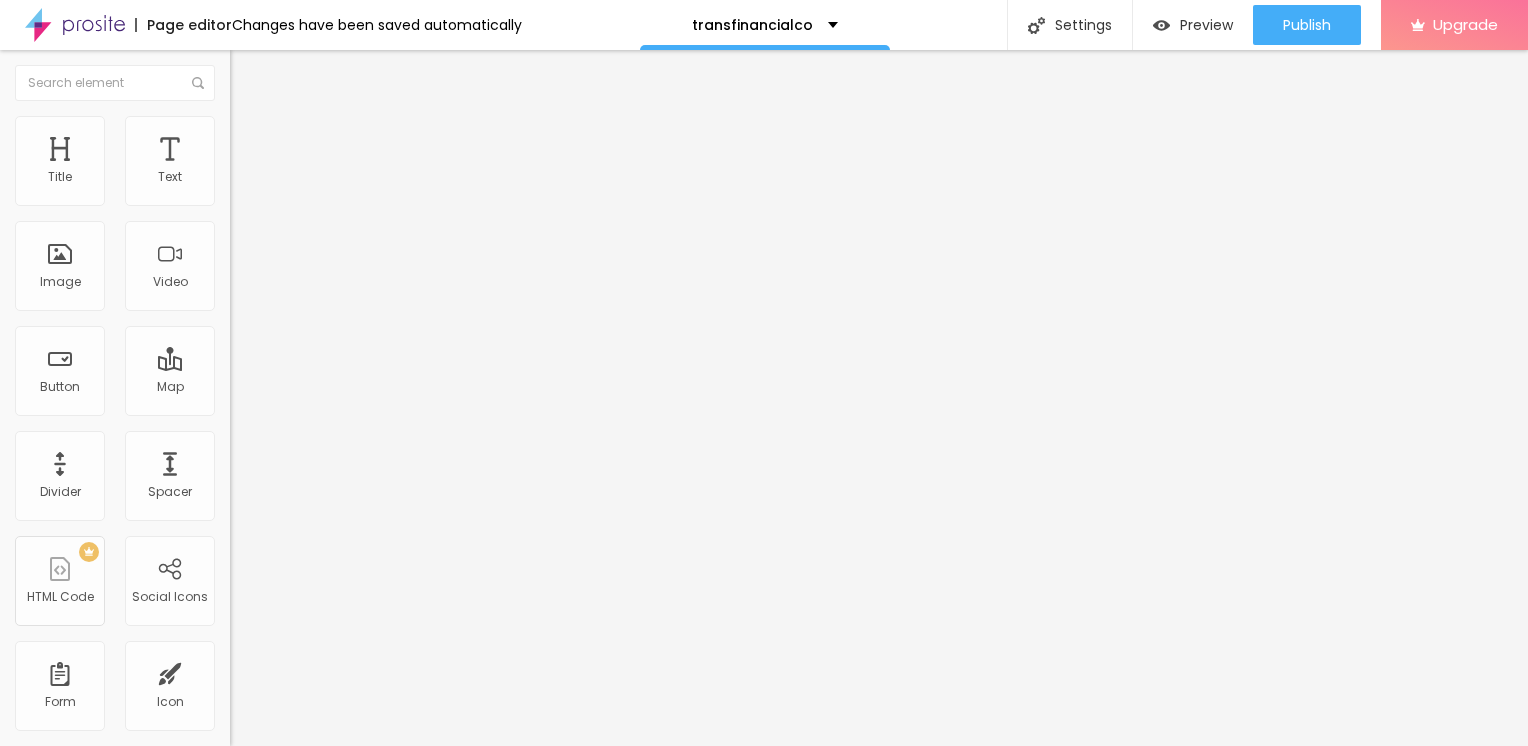 click 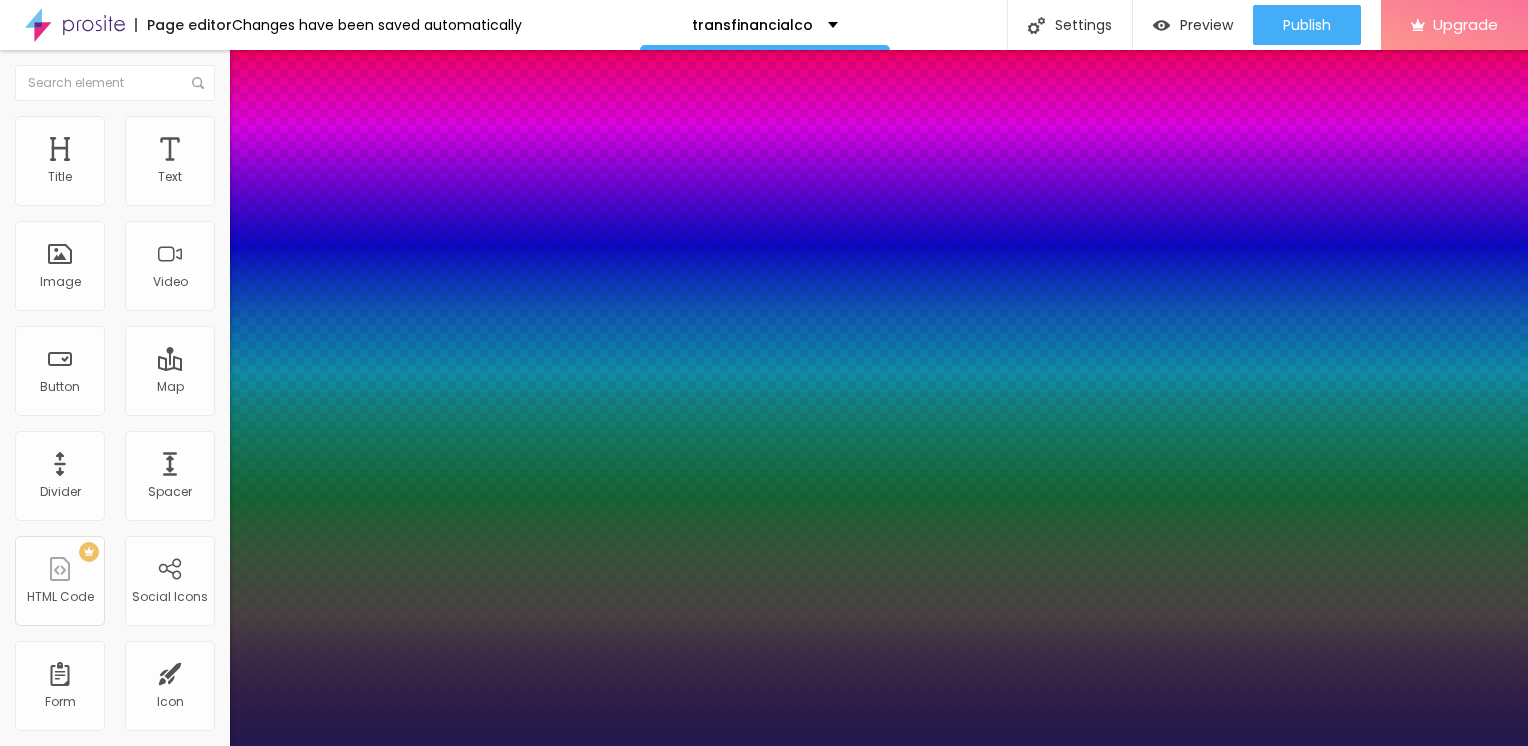 type on "1" 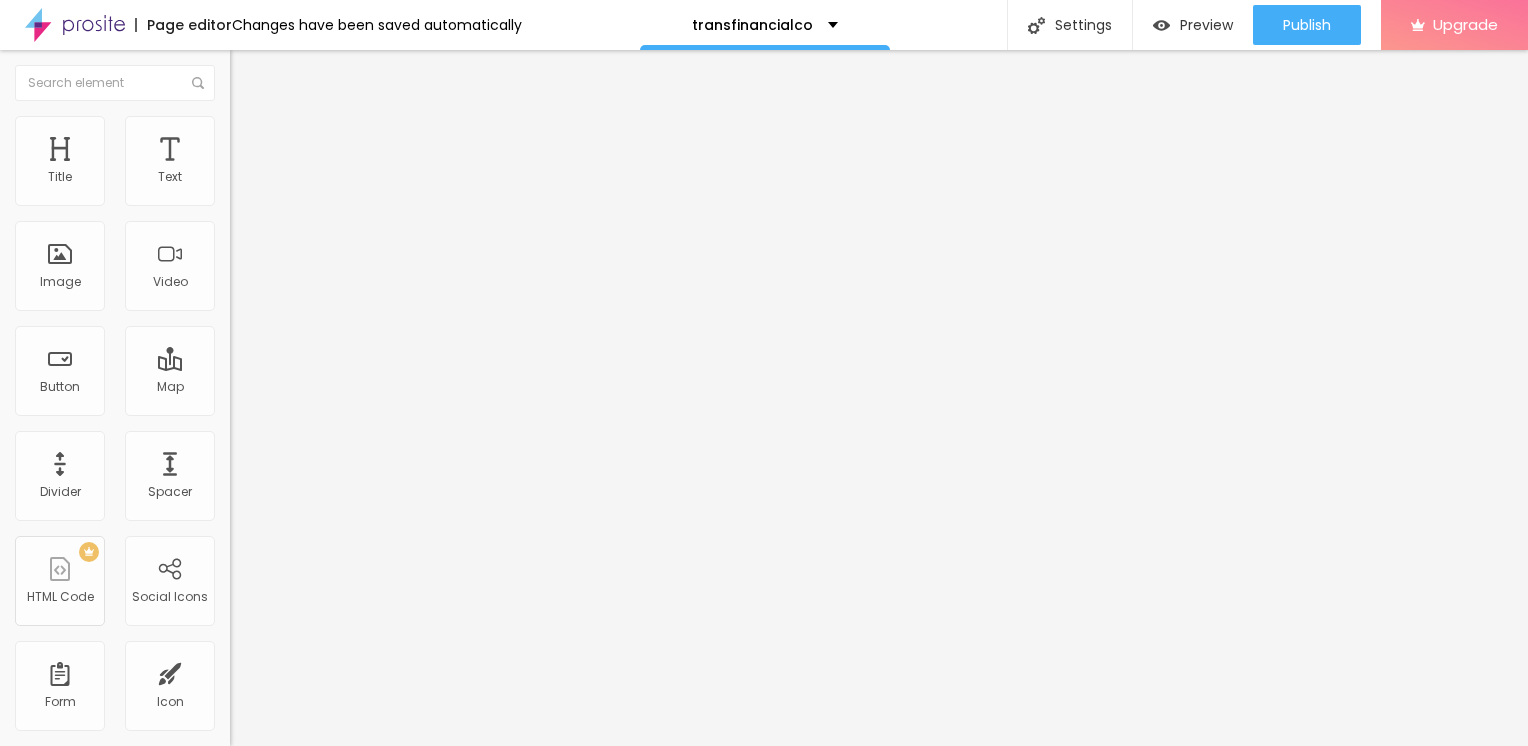 click 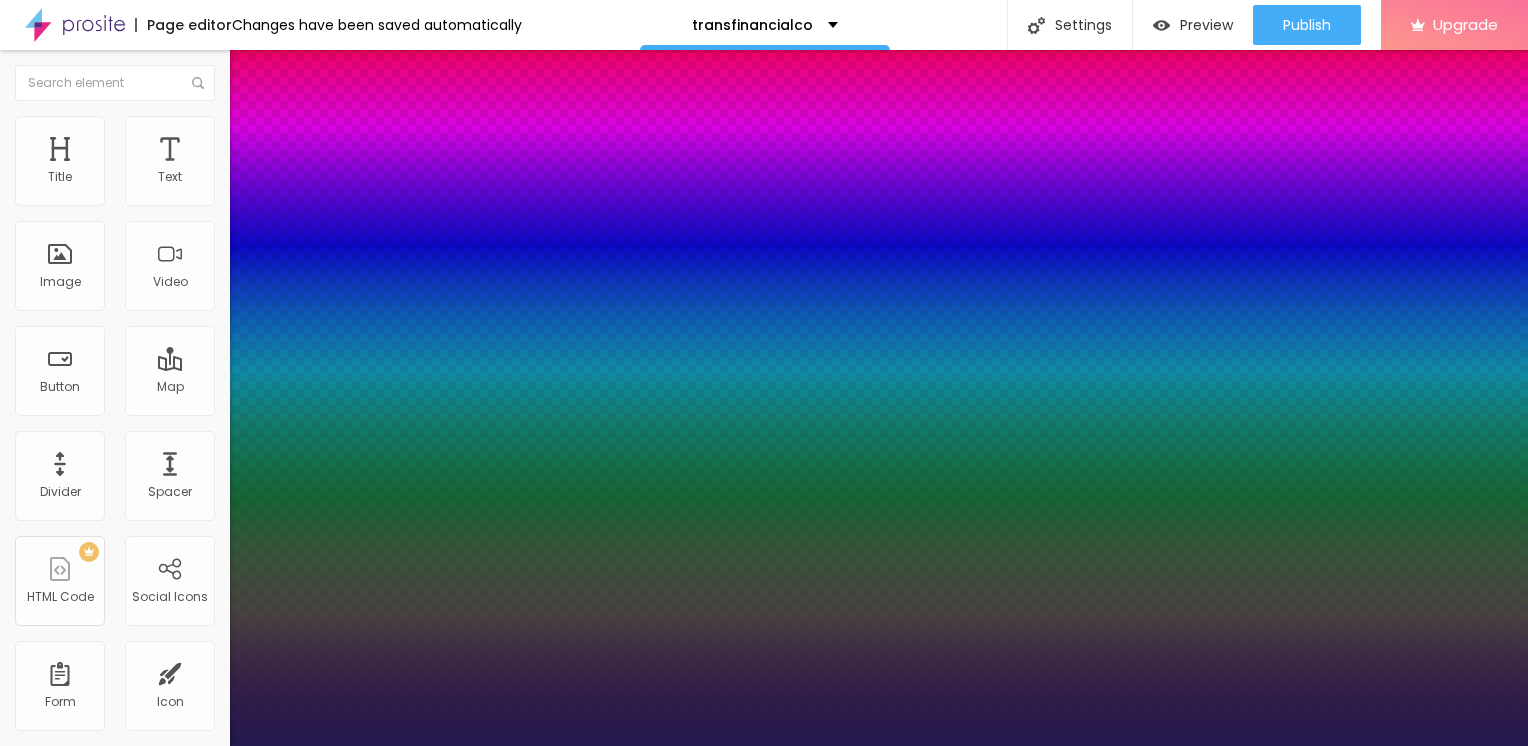 type on "1" 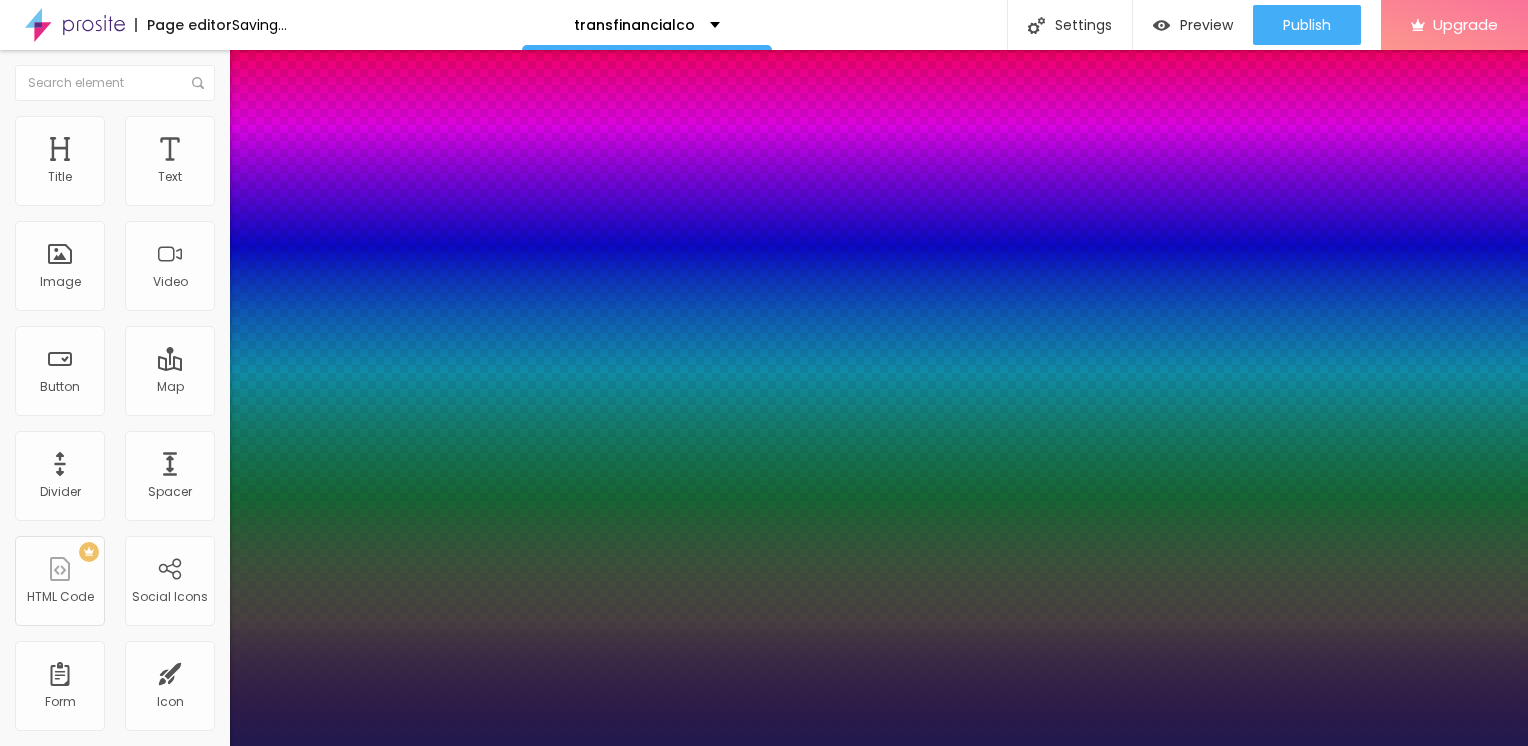 type on "18" 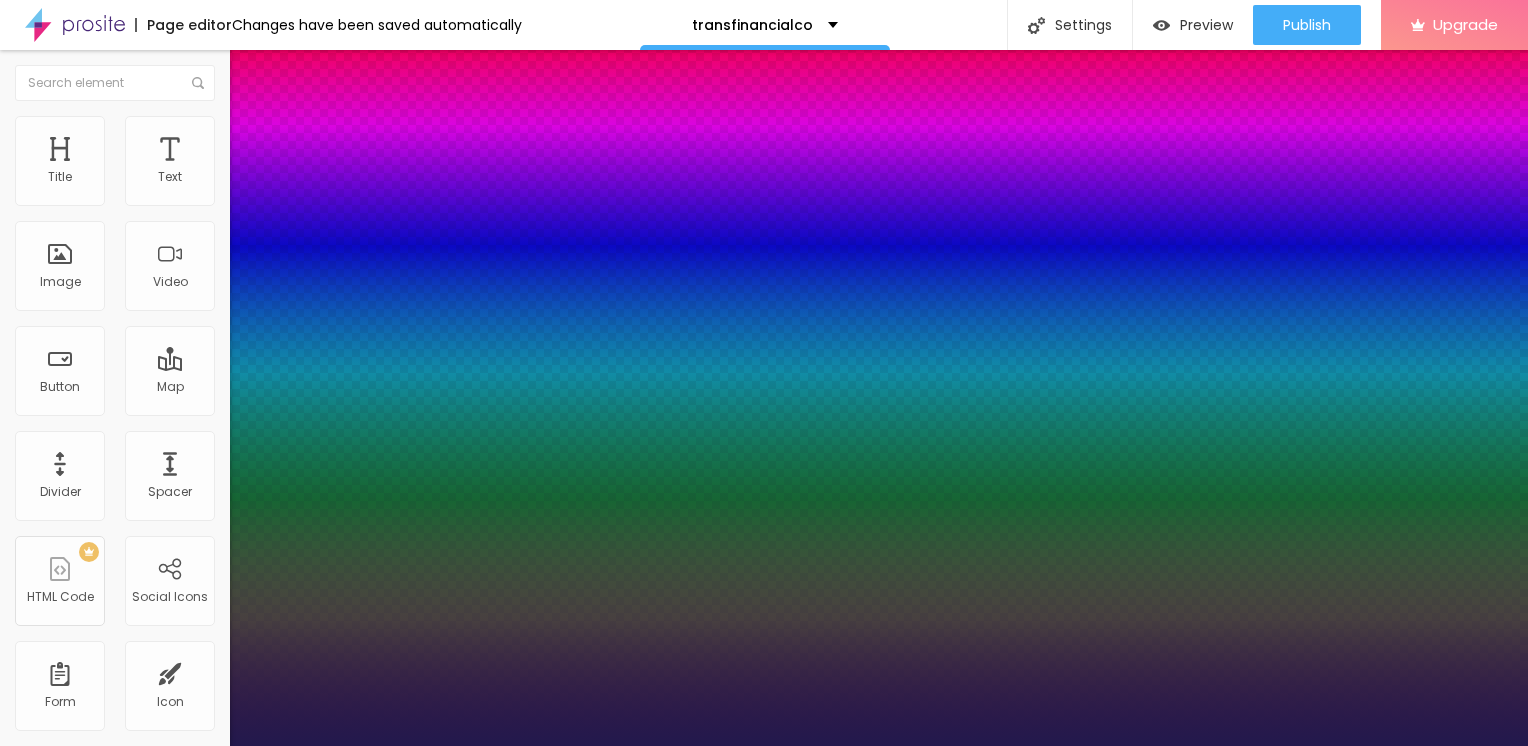 type on "21" 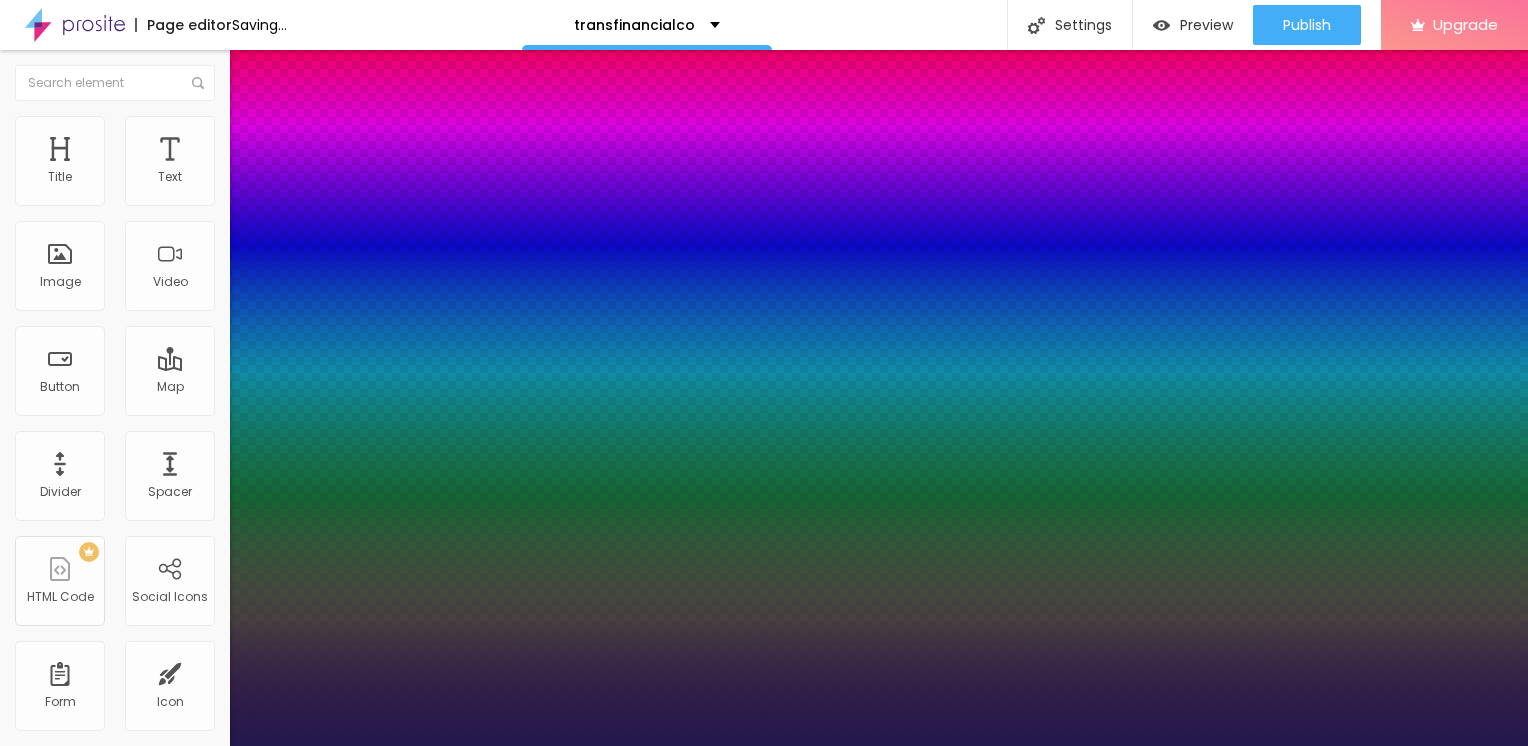 drag, startPoint x: 266, startPoint y: 337, endPoint x: 292, endPoint y: 332, distance: 26.476404 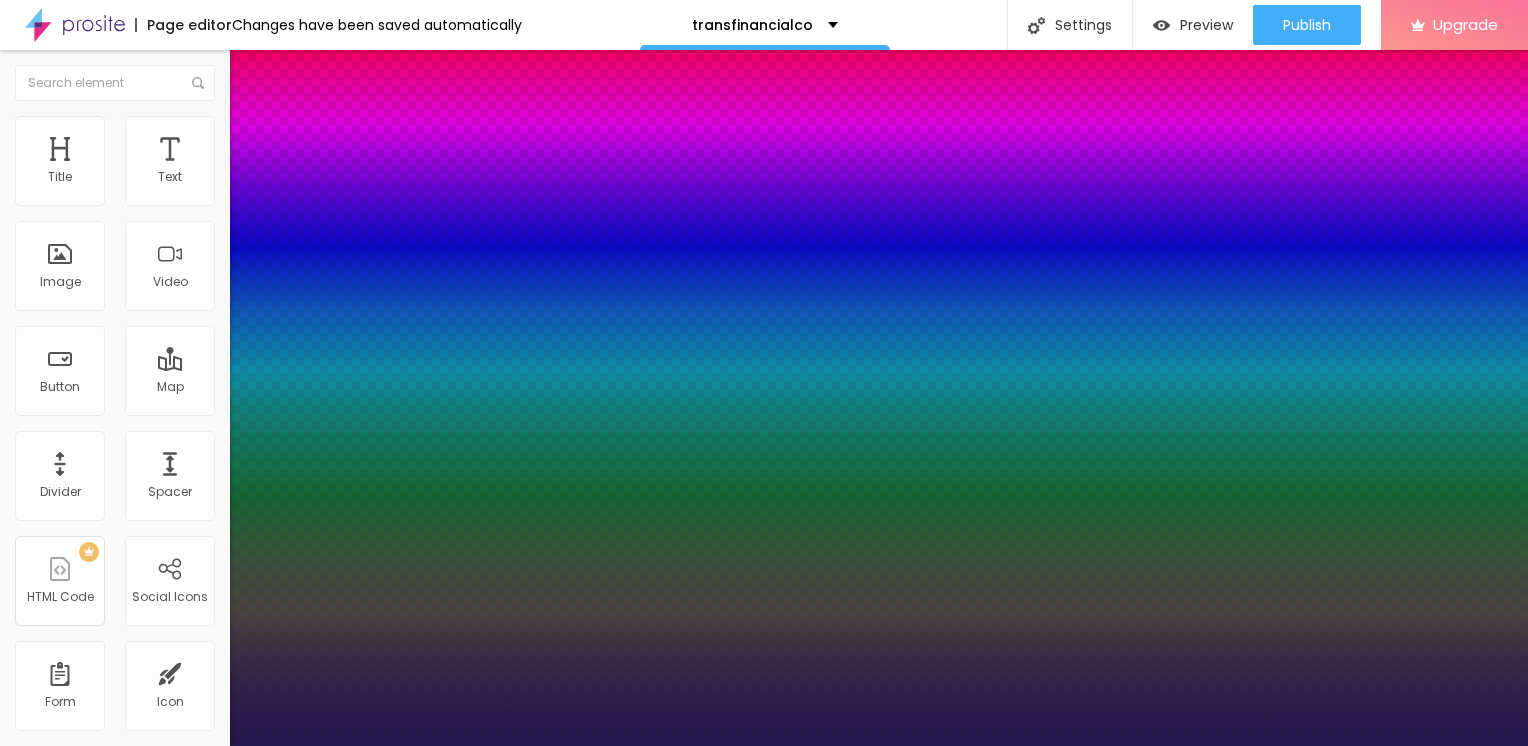 type on "30" 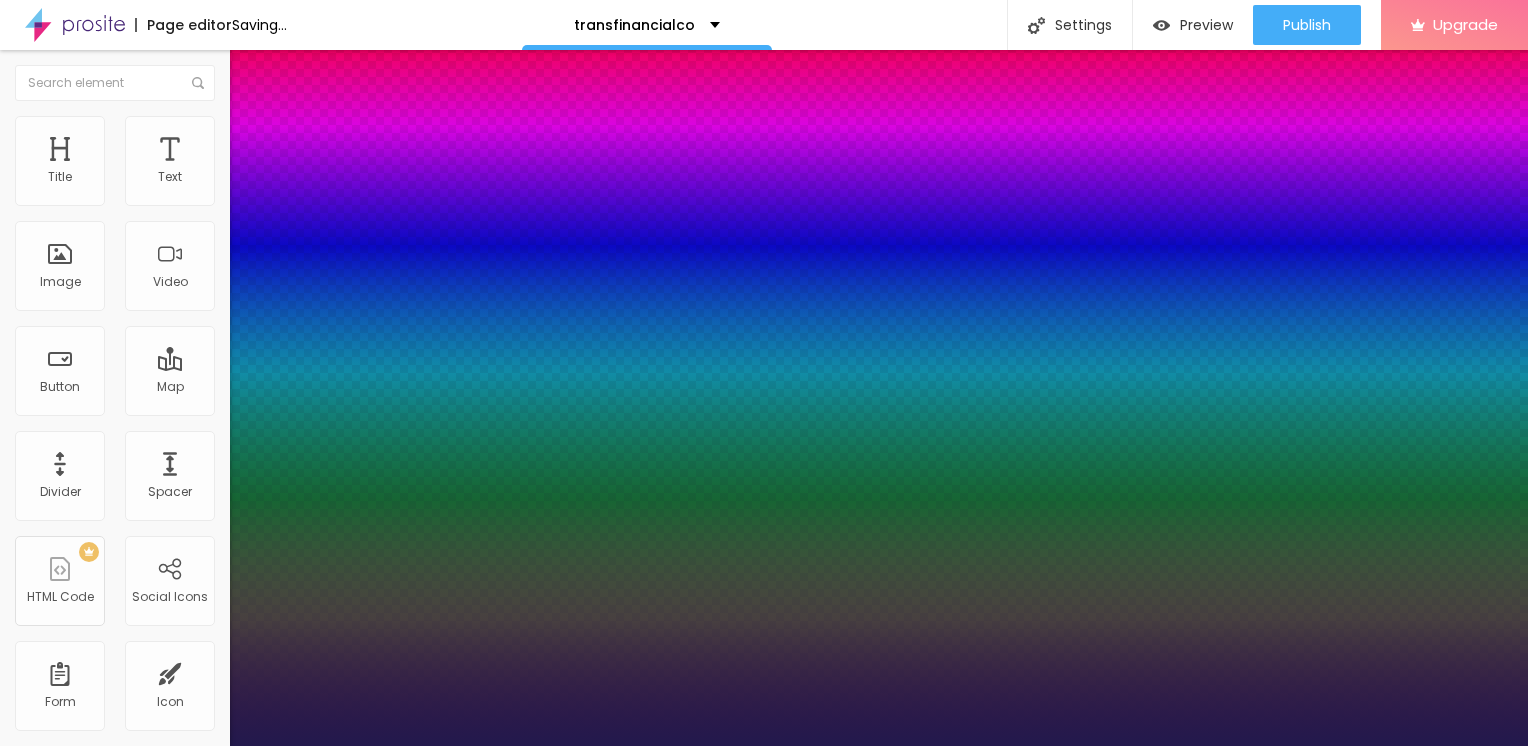 type on "1" 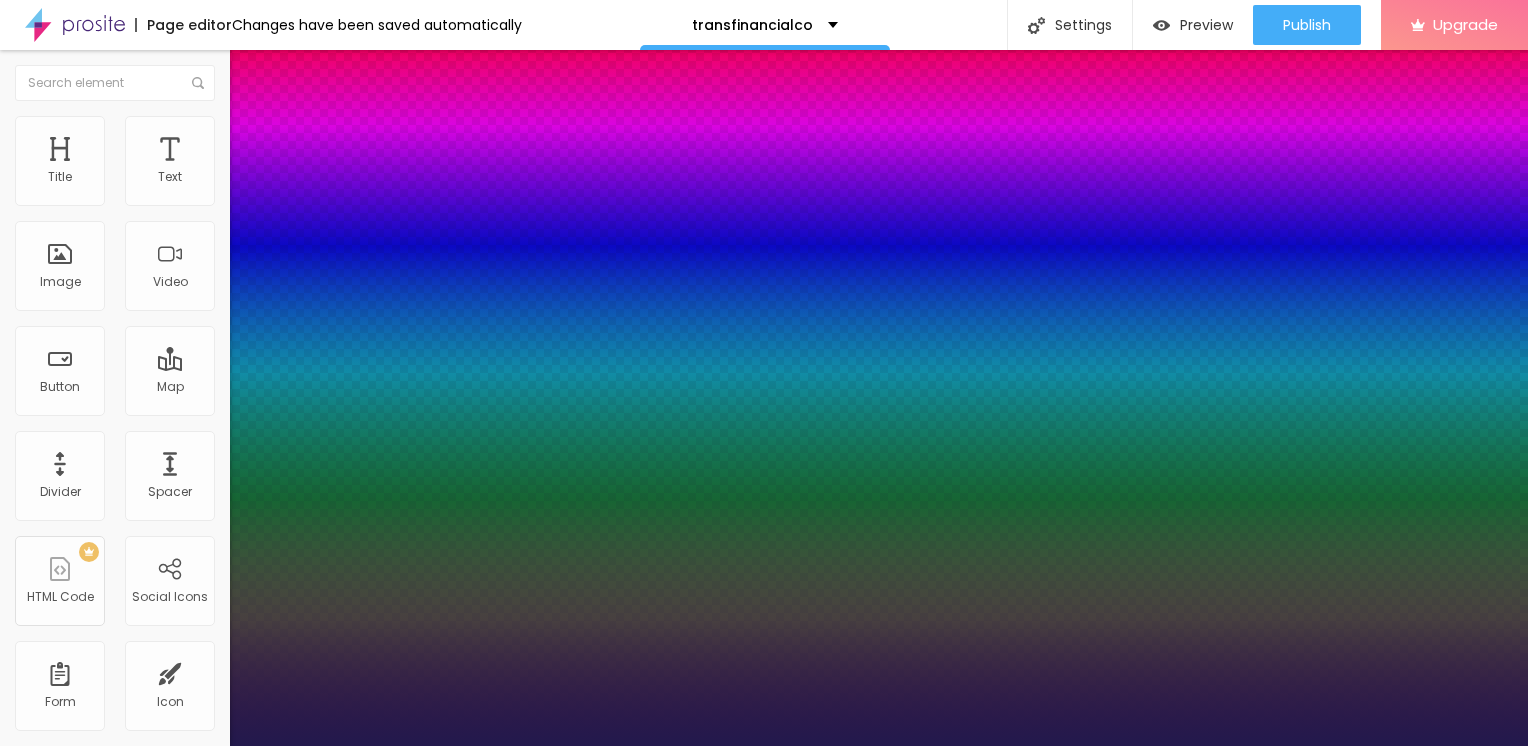 type on "26" 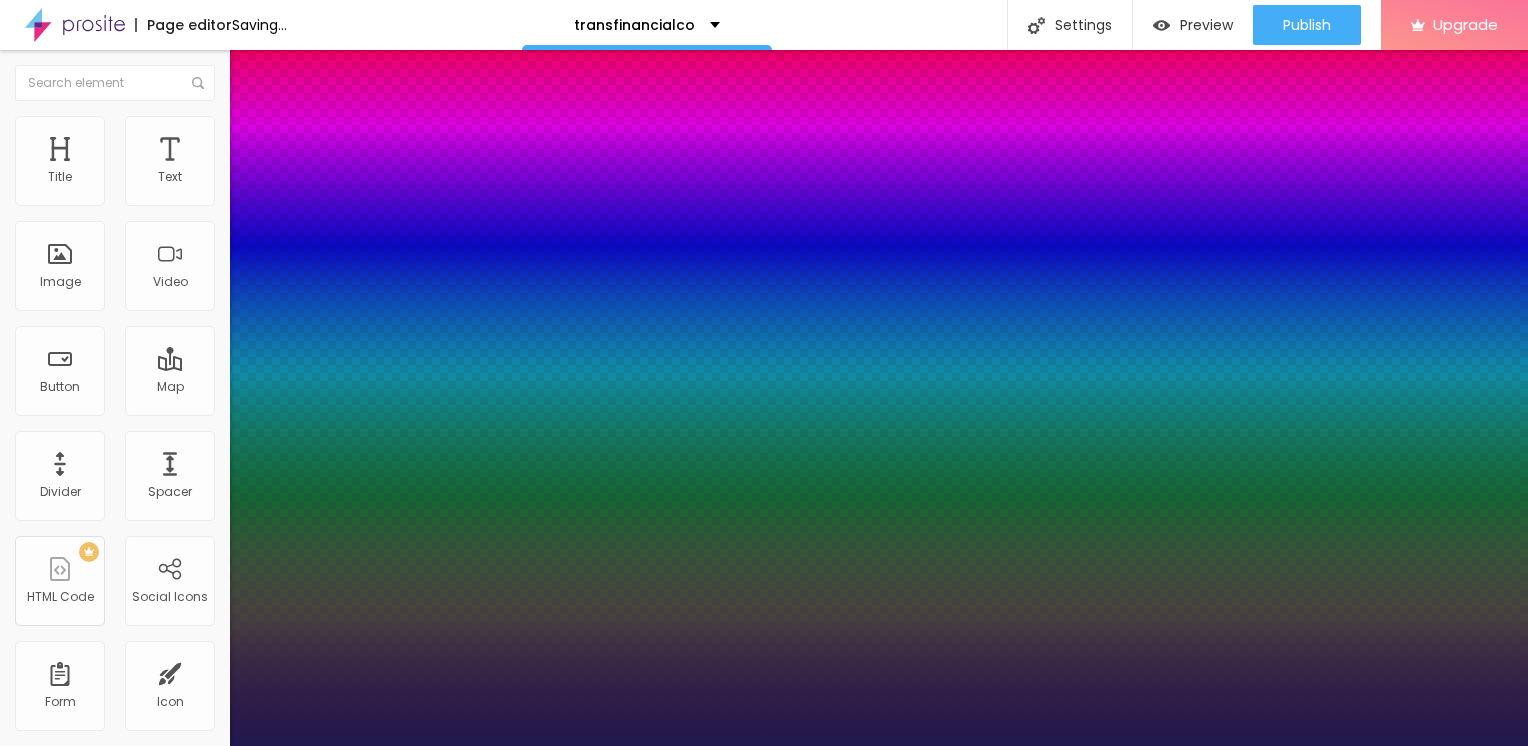 type on "1" 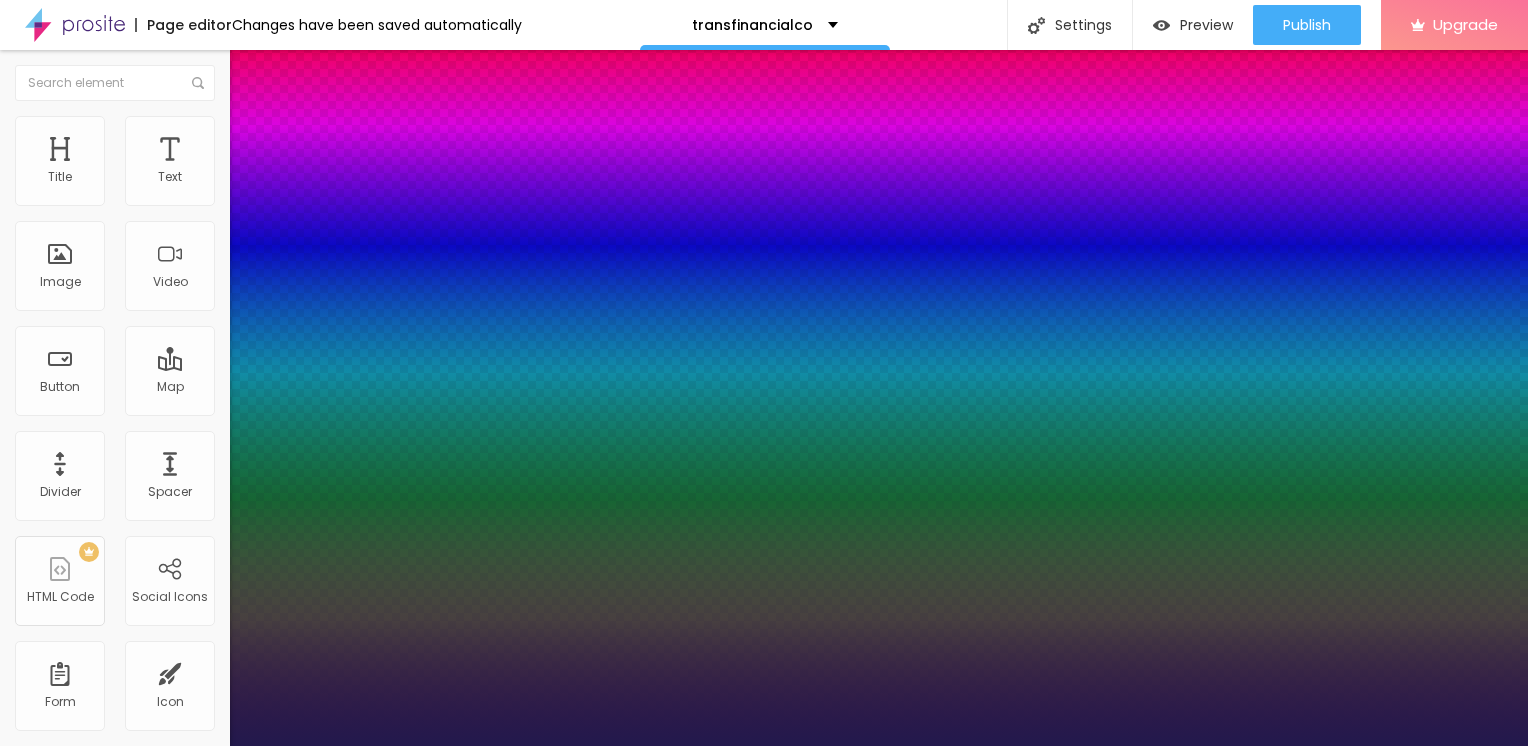 type on "24" 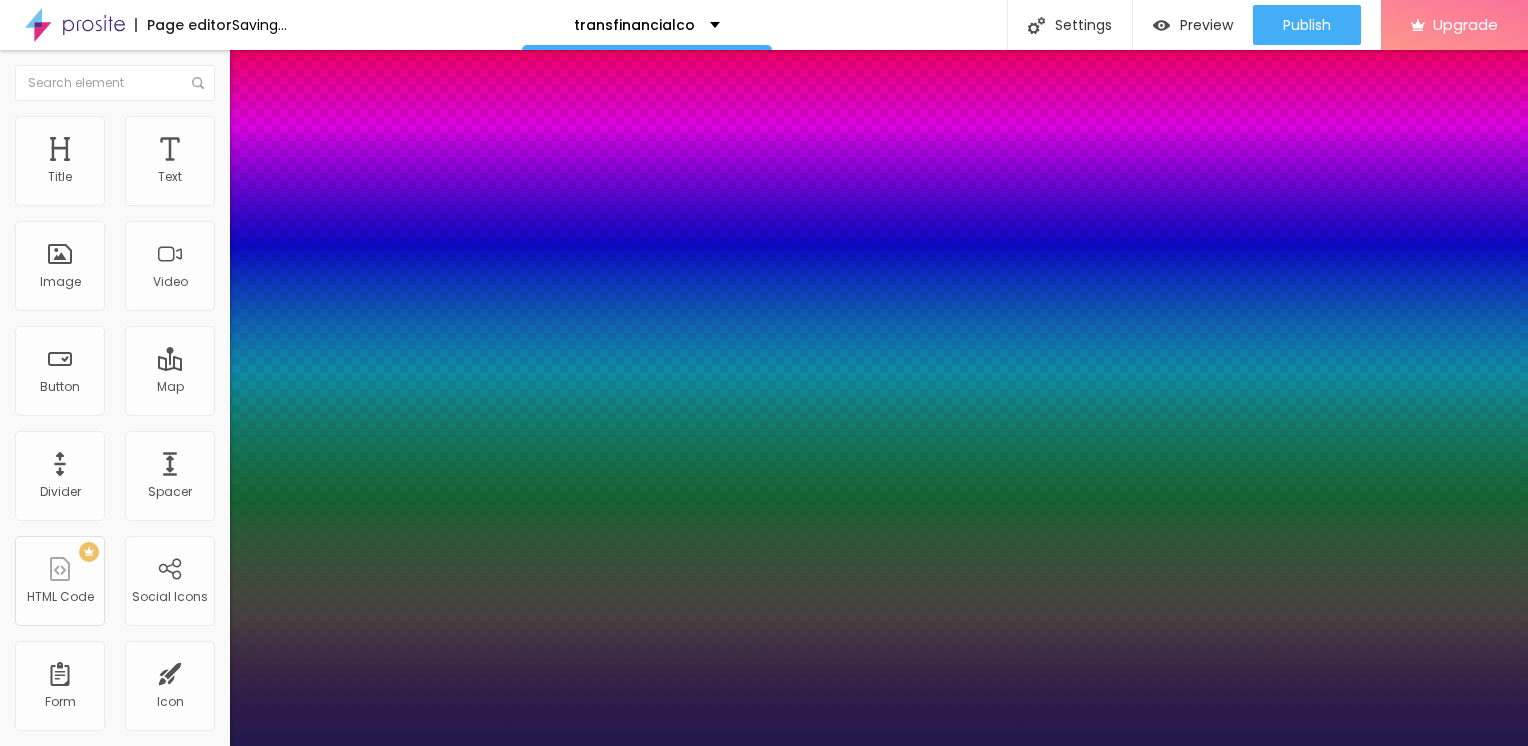 type on "1" 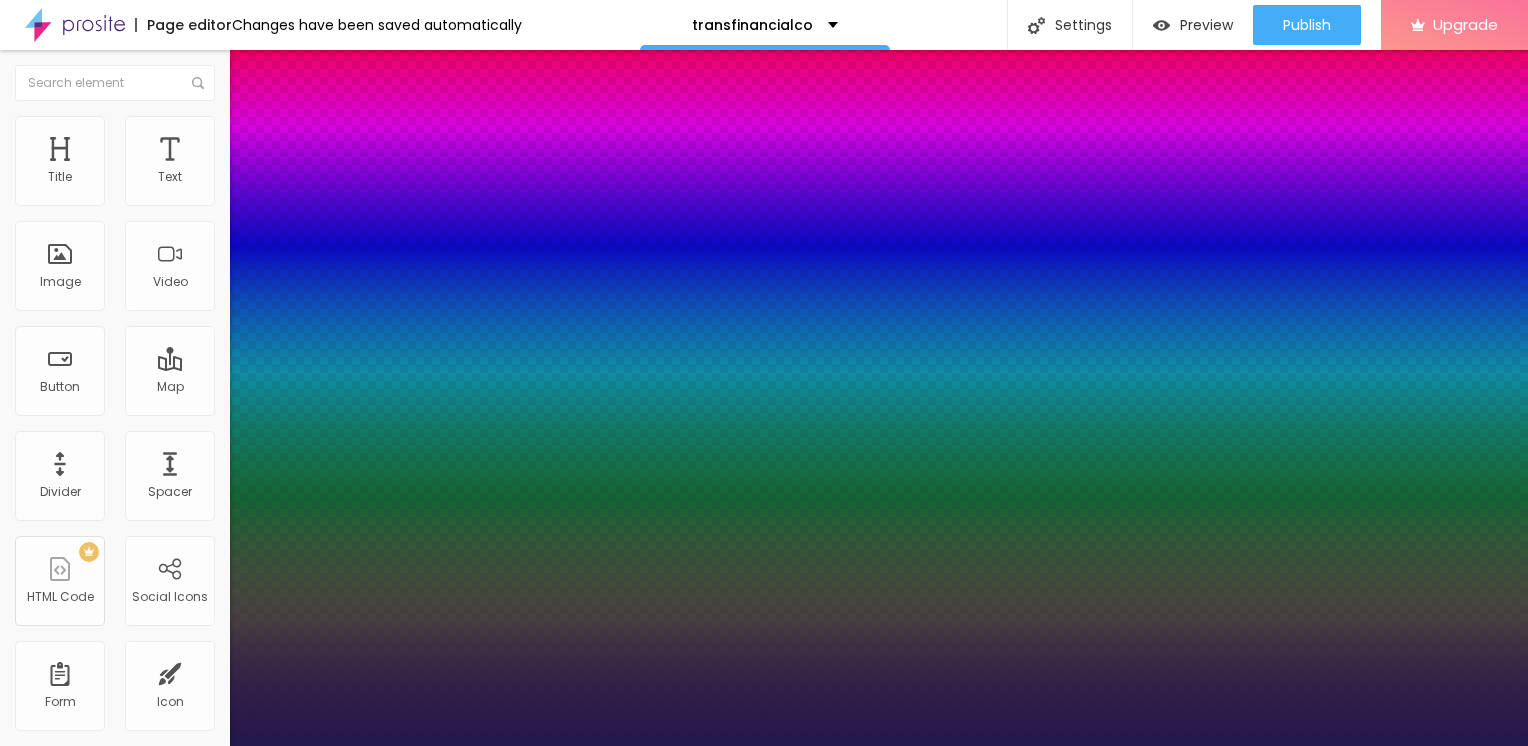 drag, startPoint x: 292, startPoint y: 332, endPoint x: 279, endPoint y: 336, distance: 13.601471 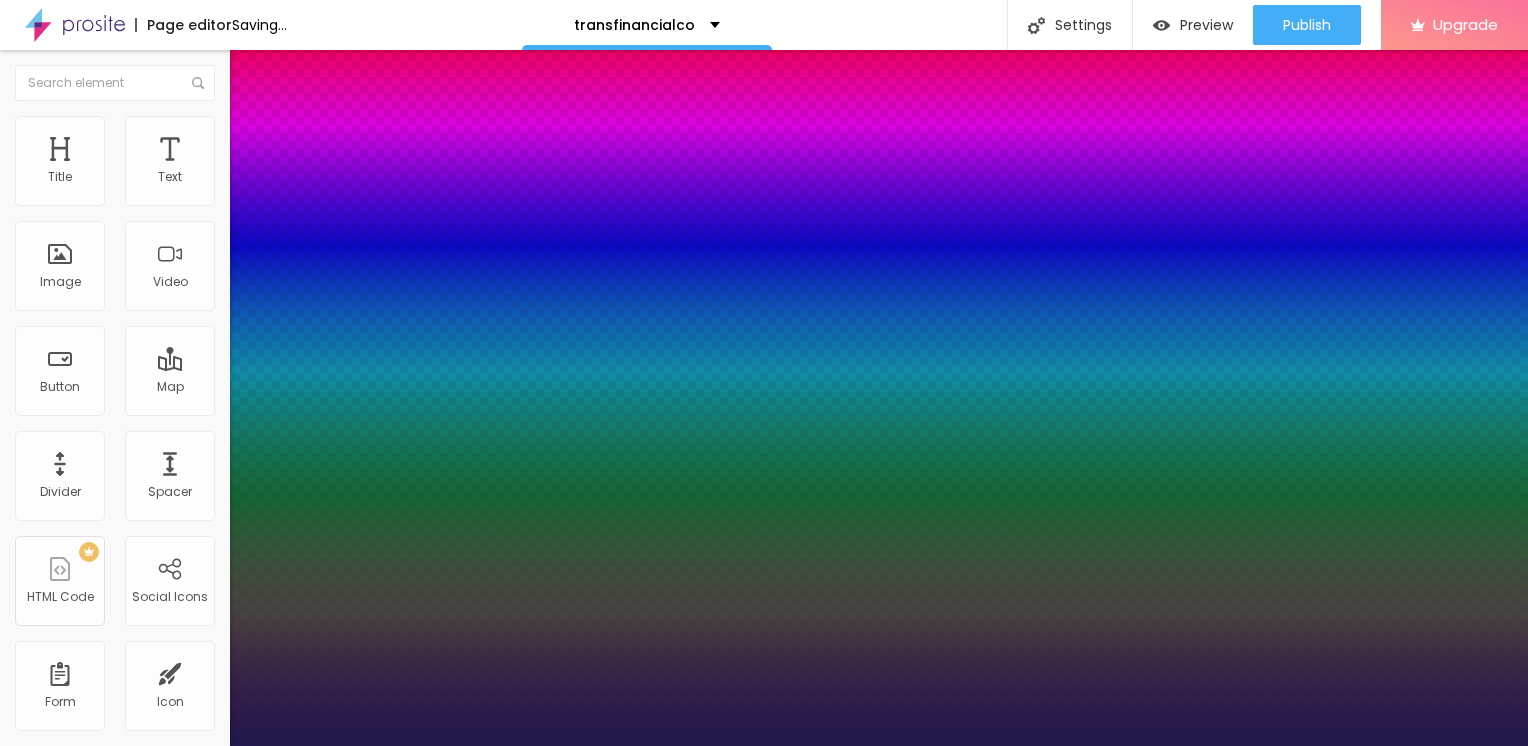 type on "31" 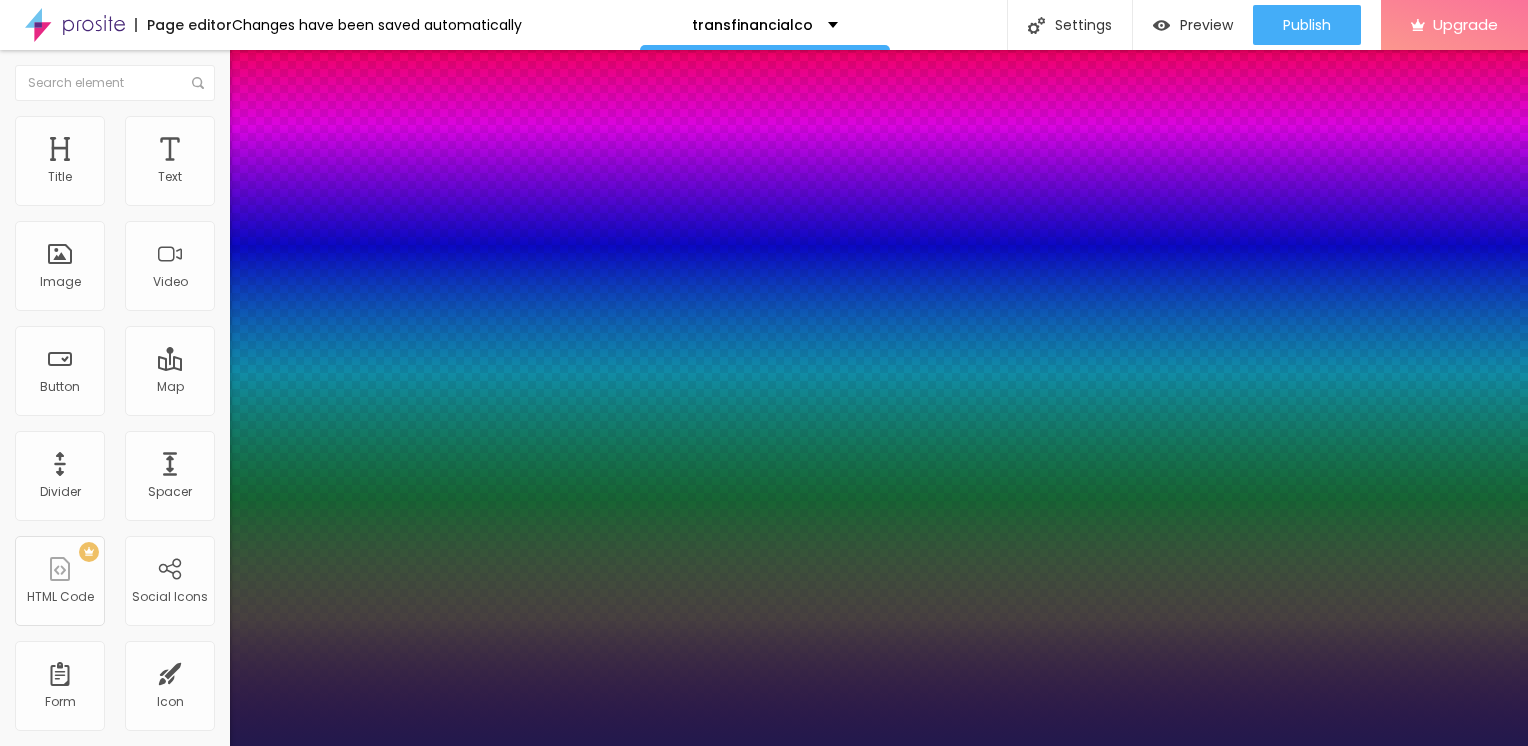 type on "30" 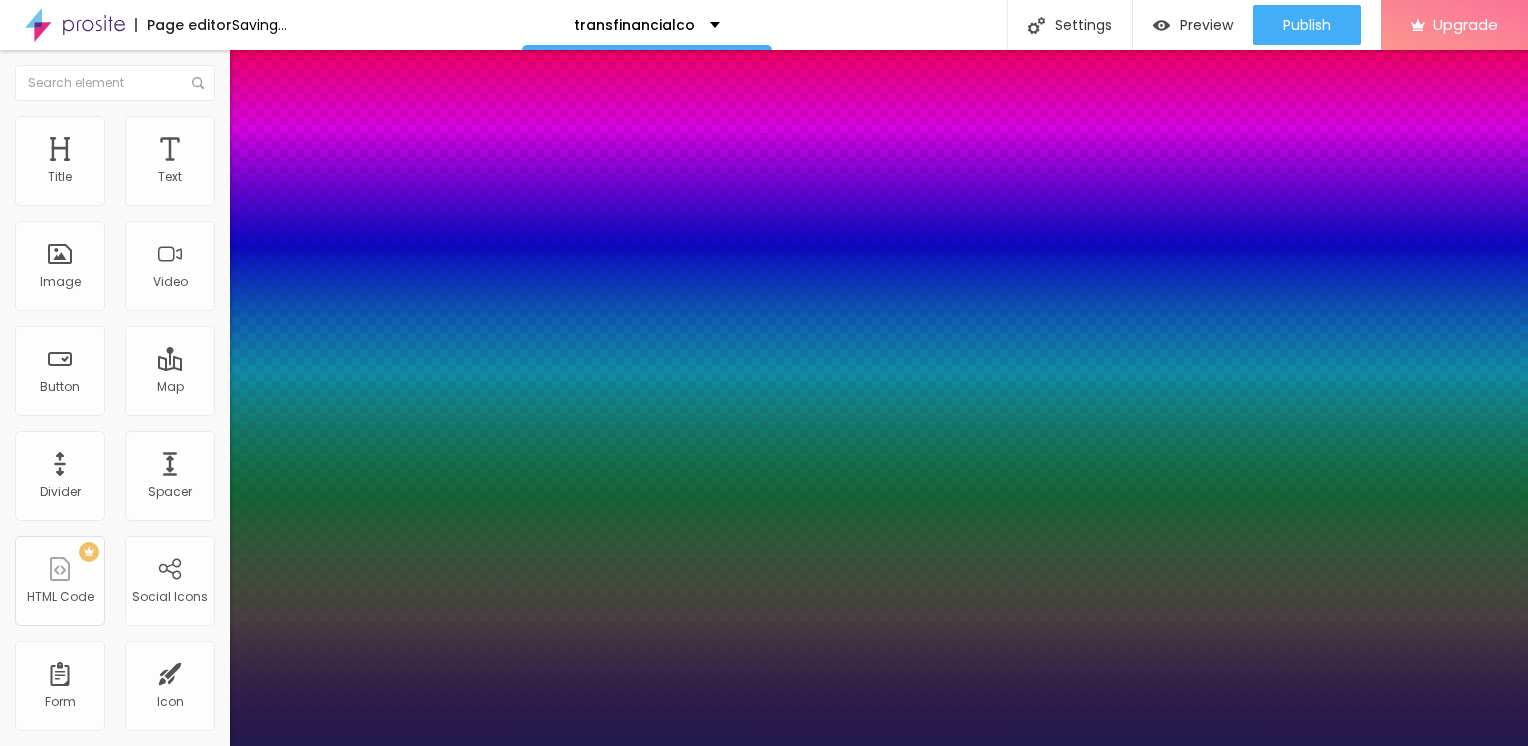 type on "1" 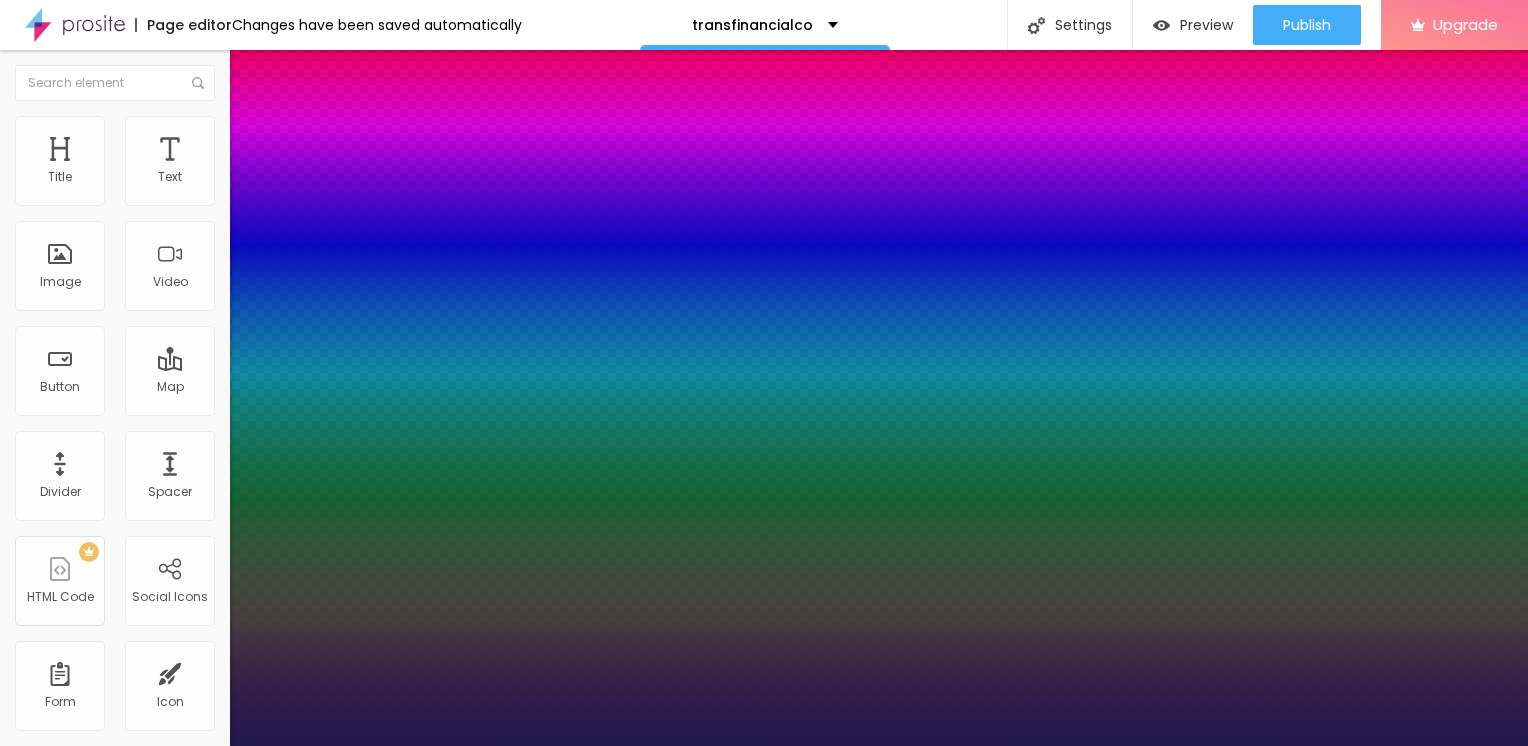 type on "26" 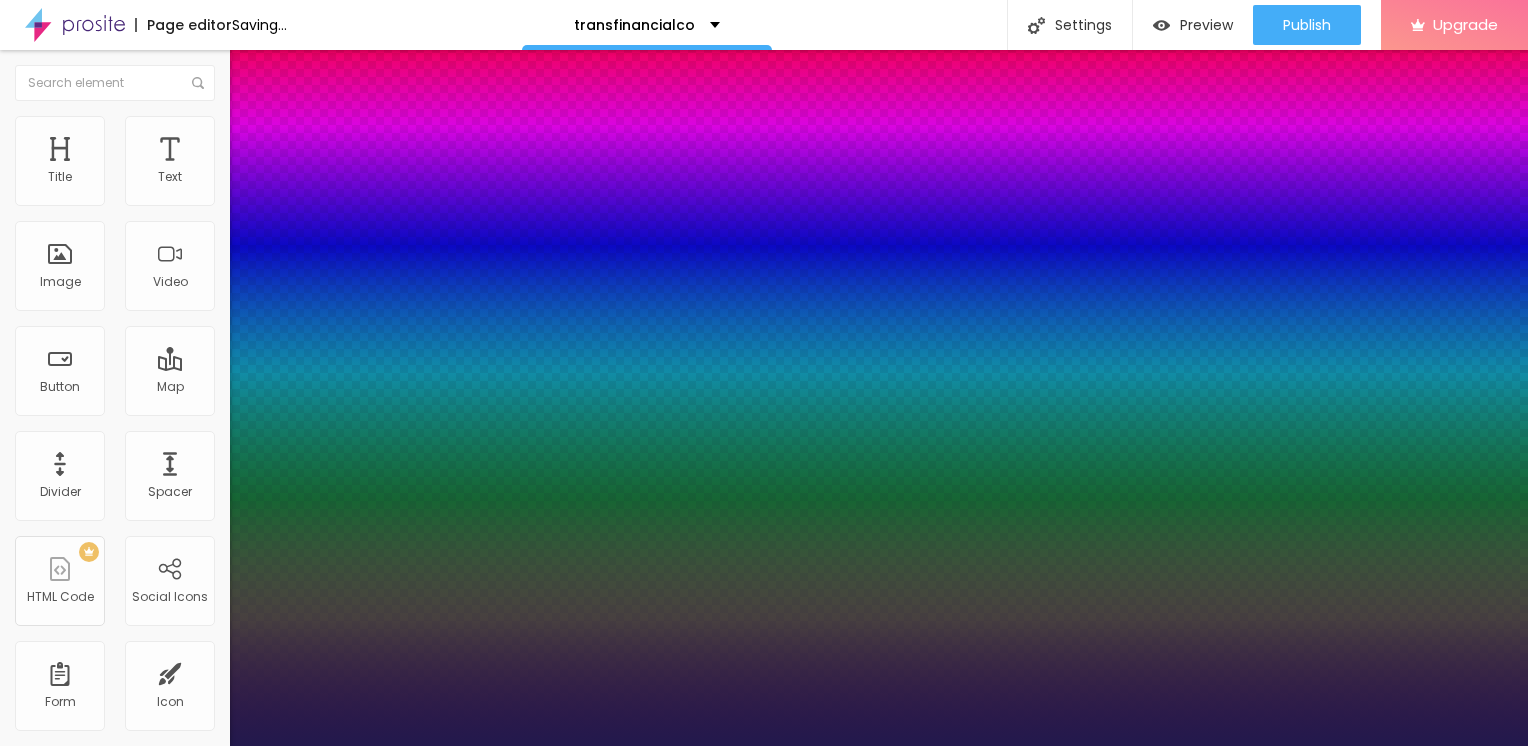 type on "1" 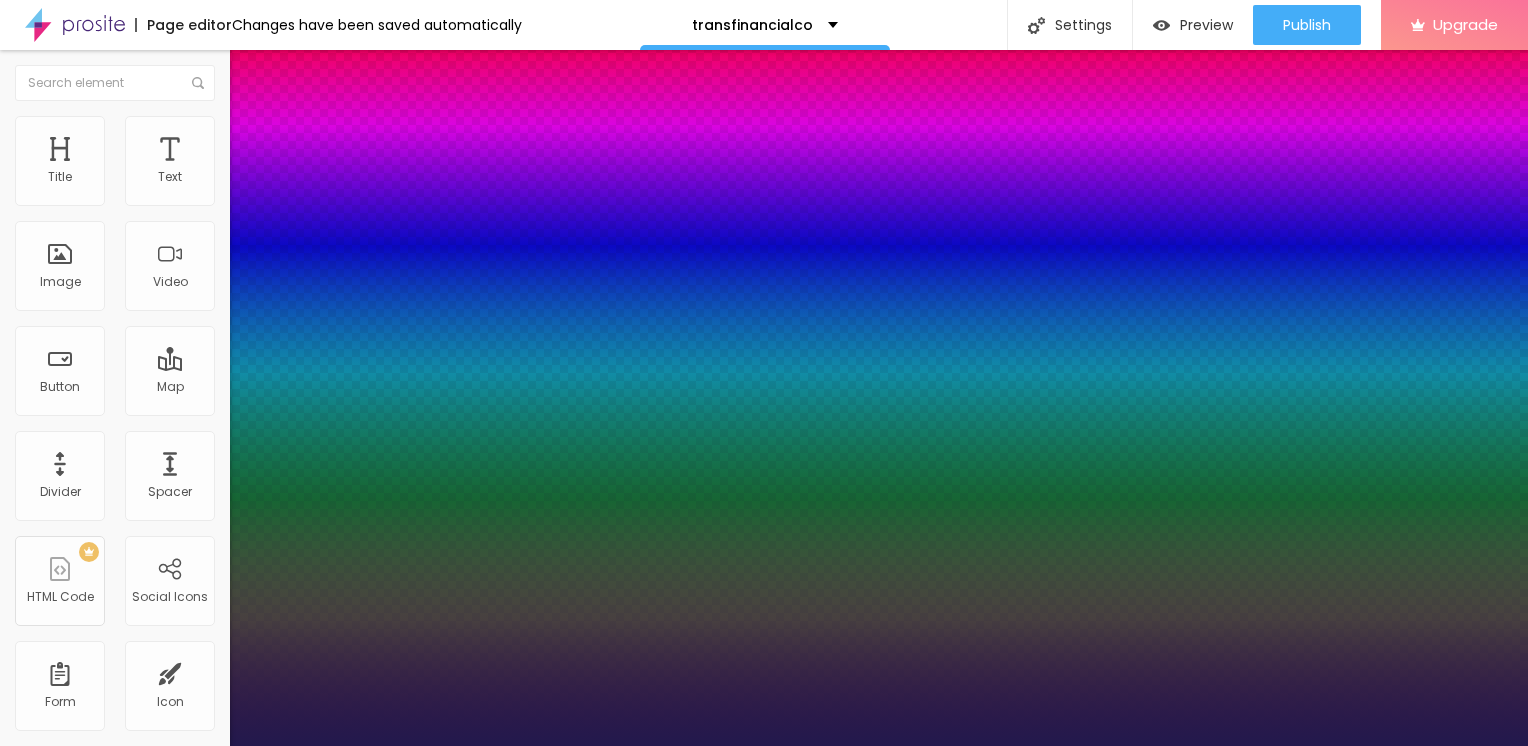 type on "25" 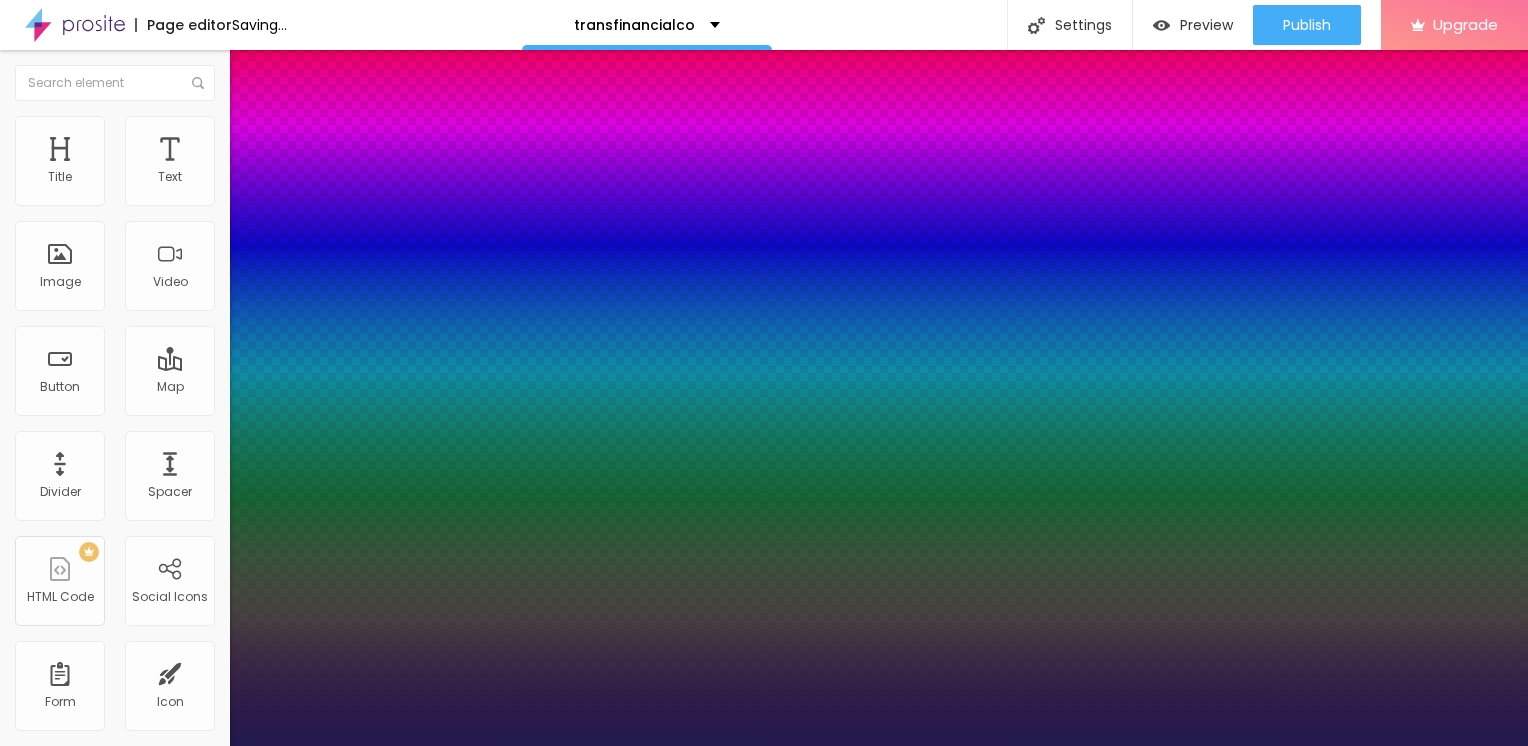 type on "1" 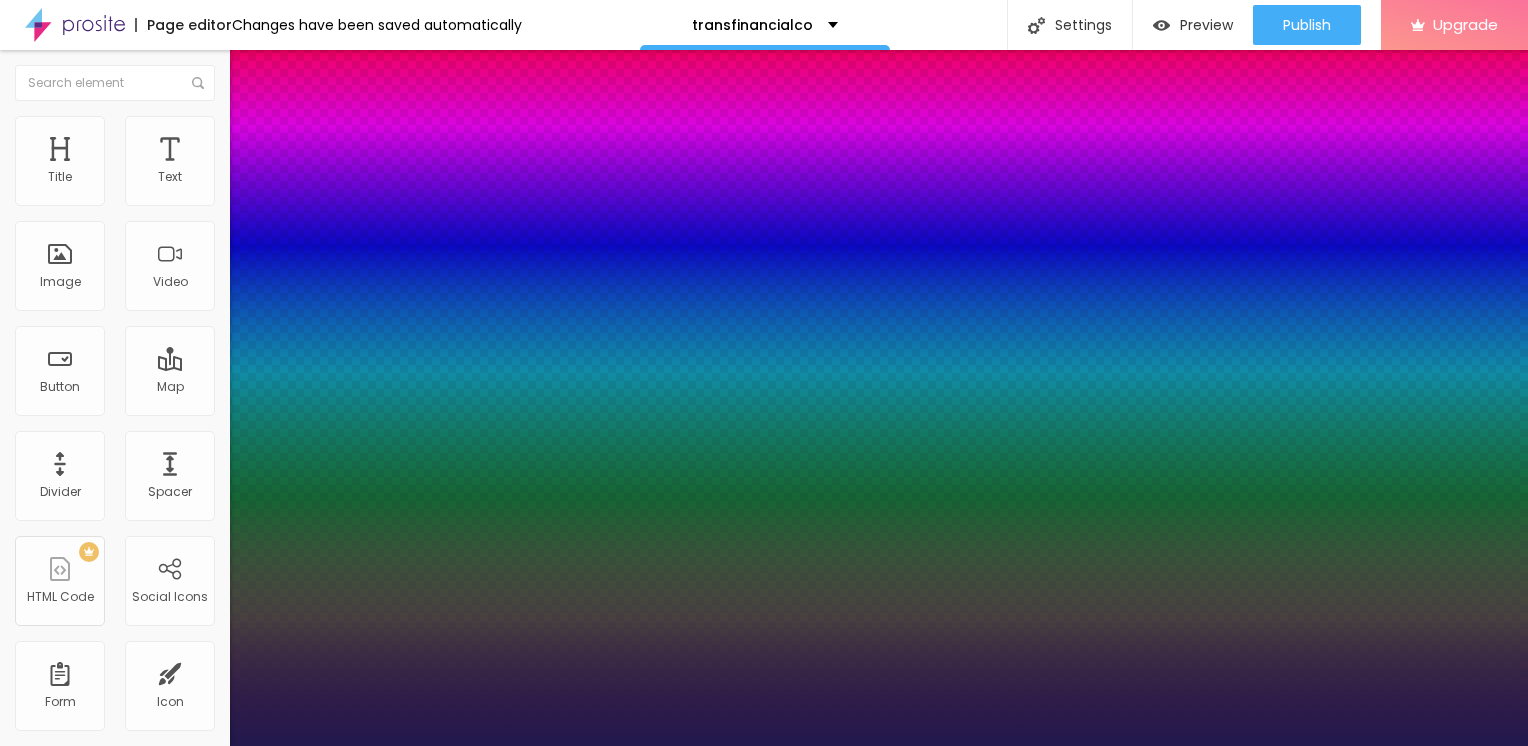 type on "27" 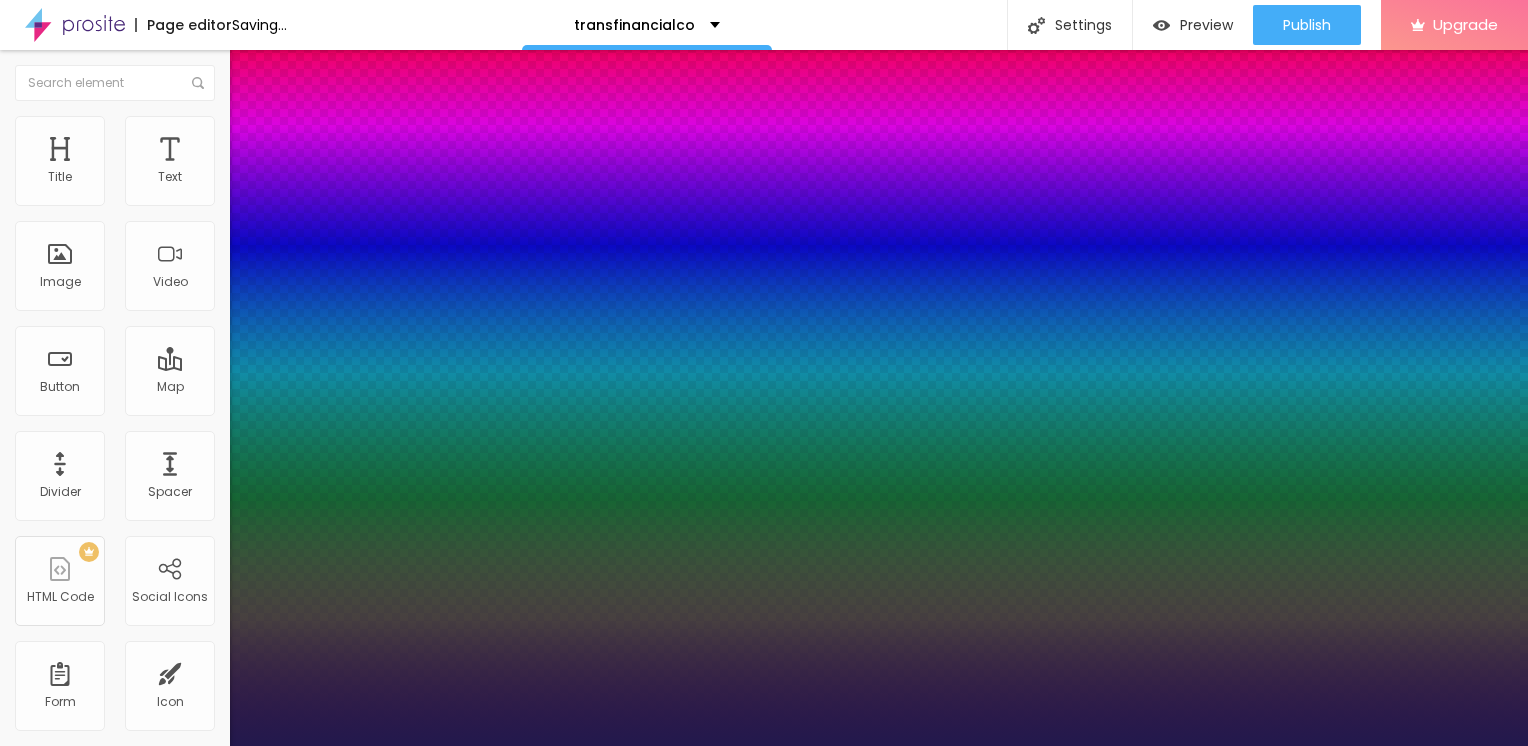 type on "1" 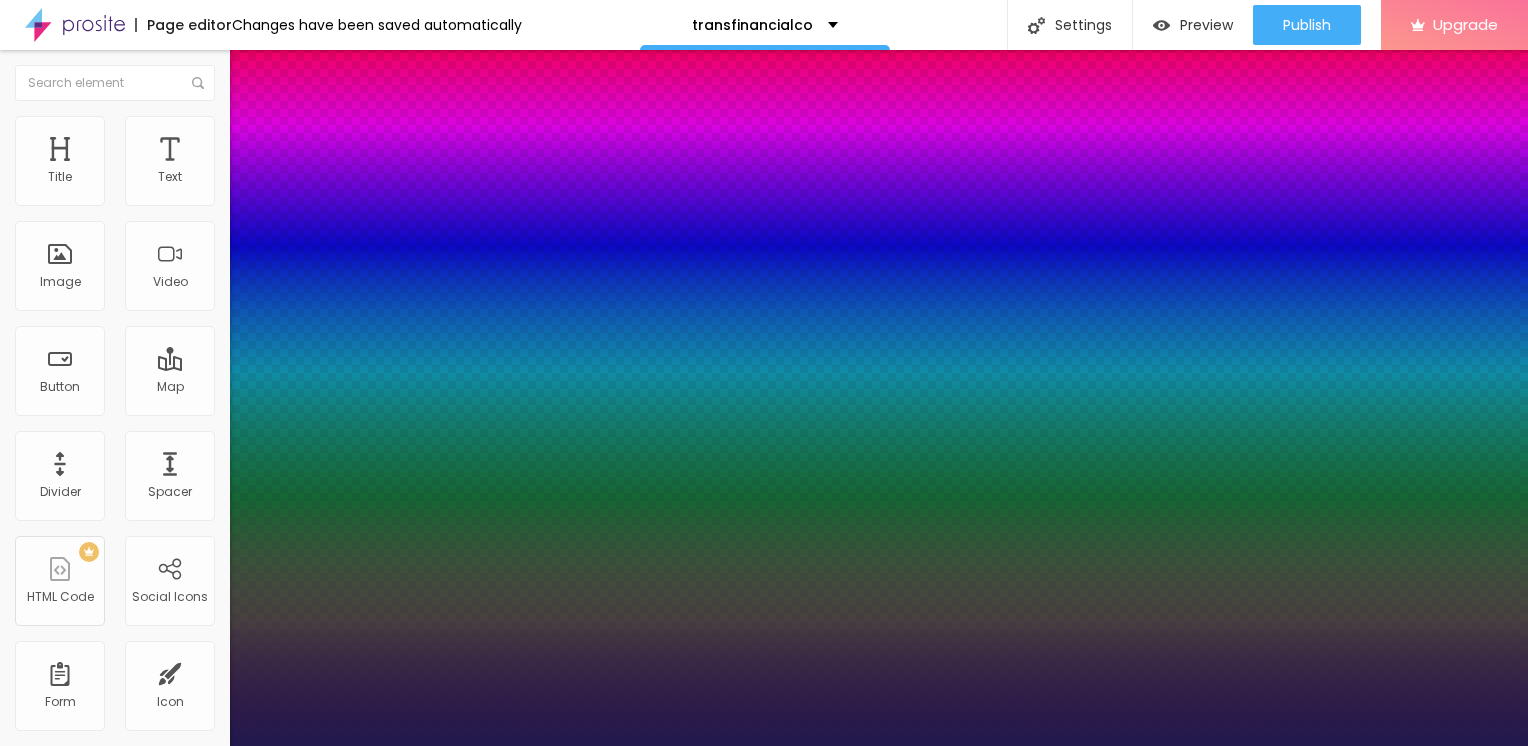 type on "23" 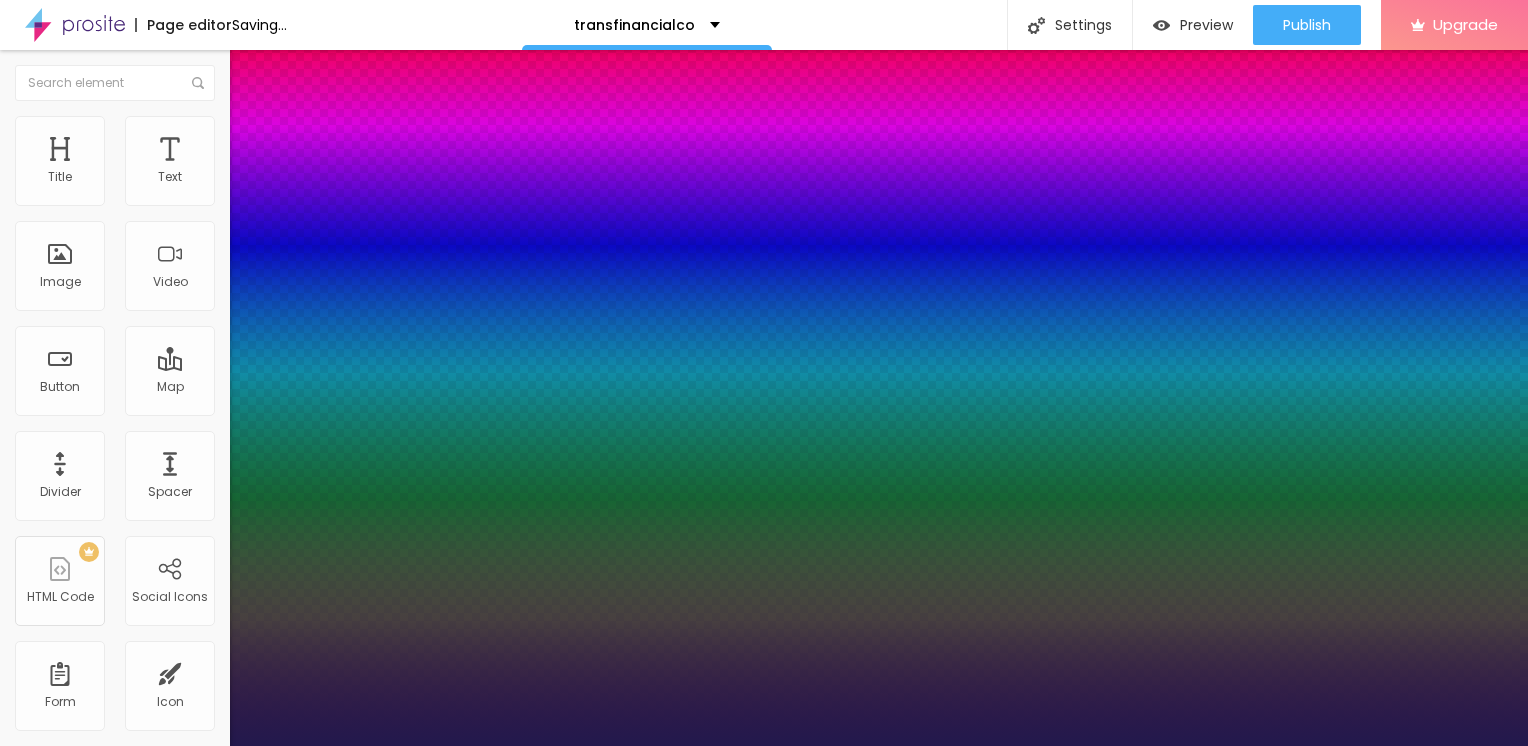 type on "1" 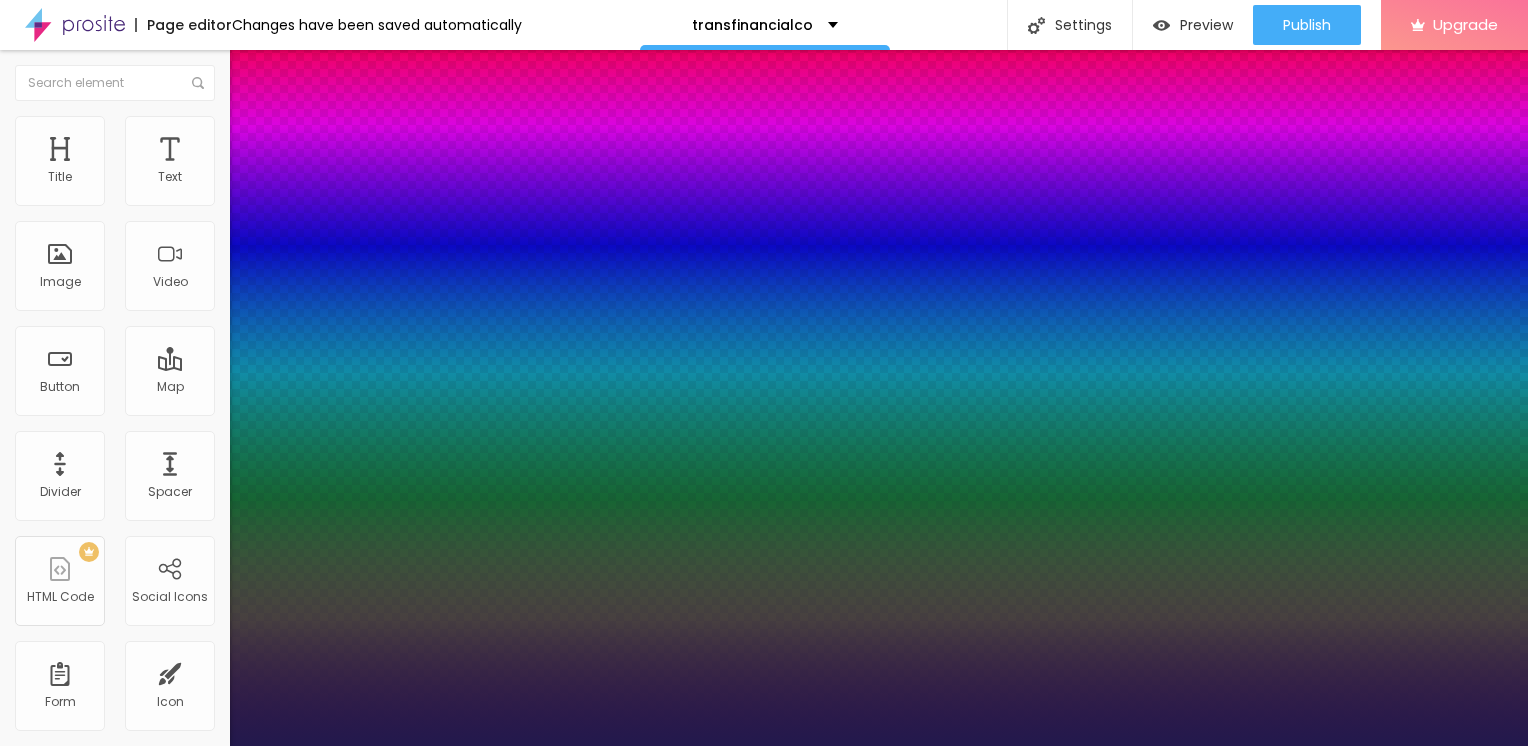 type on "29" 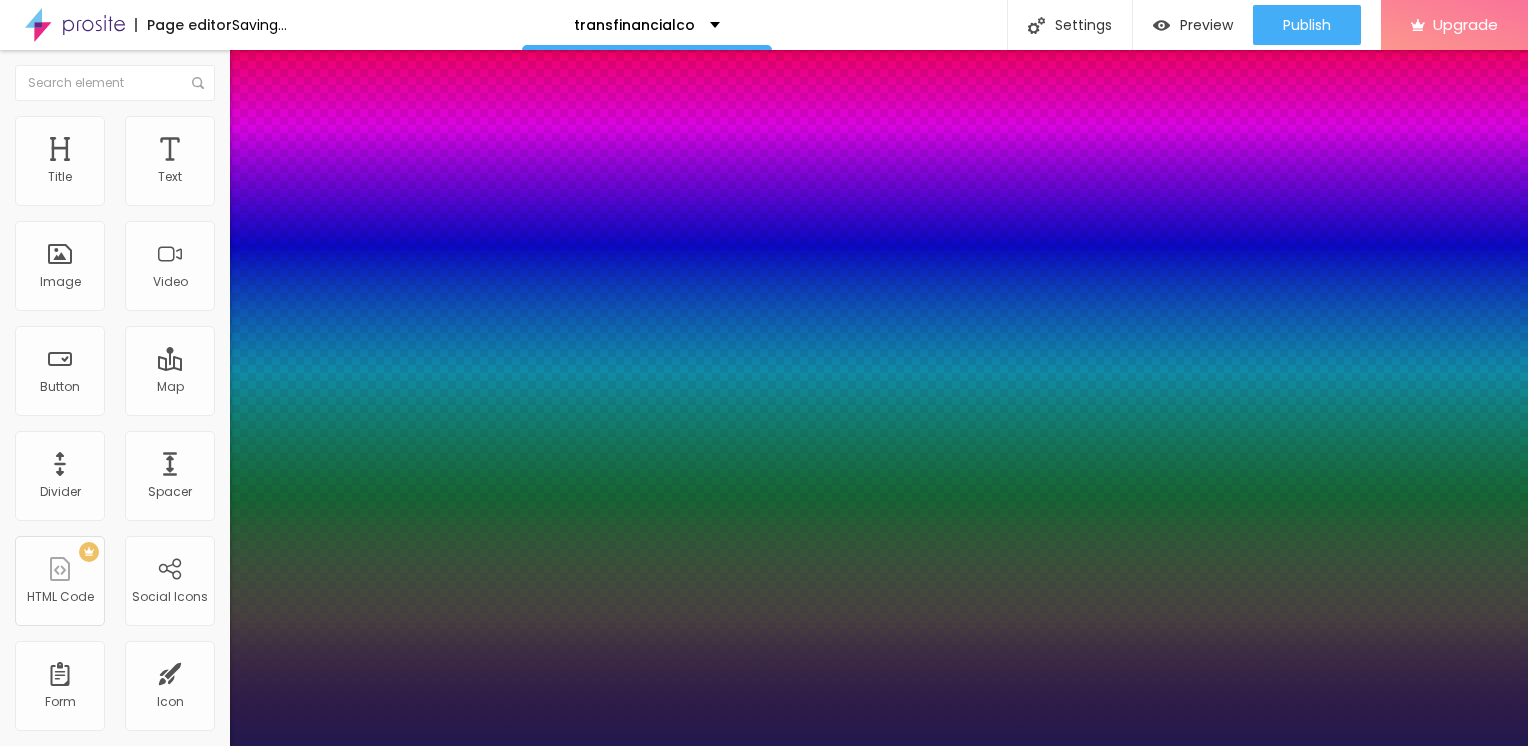 type on "1" 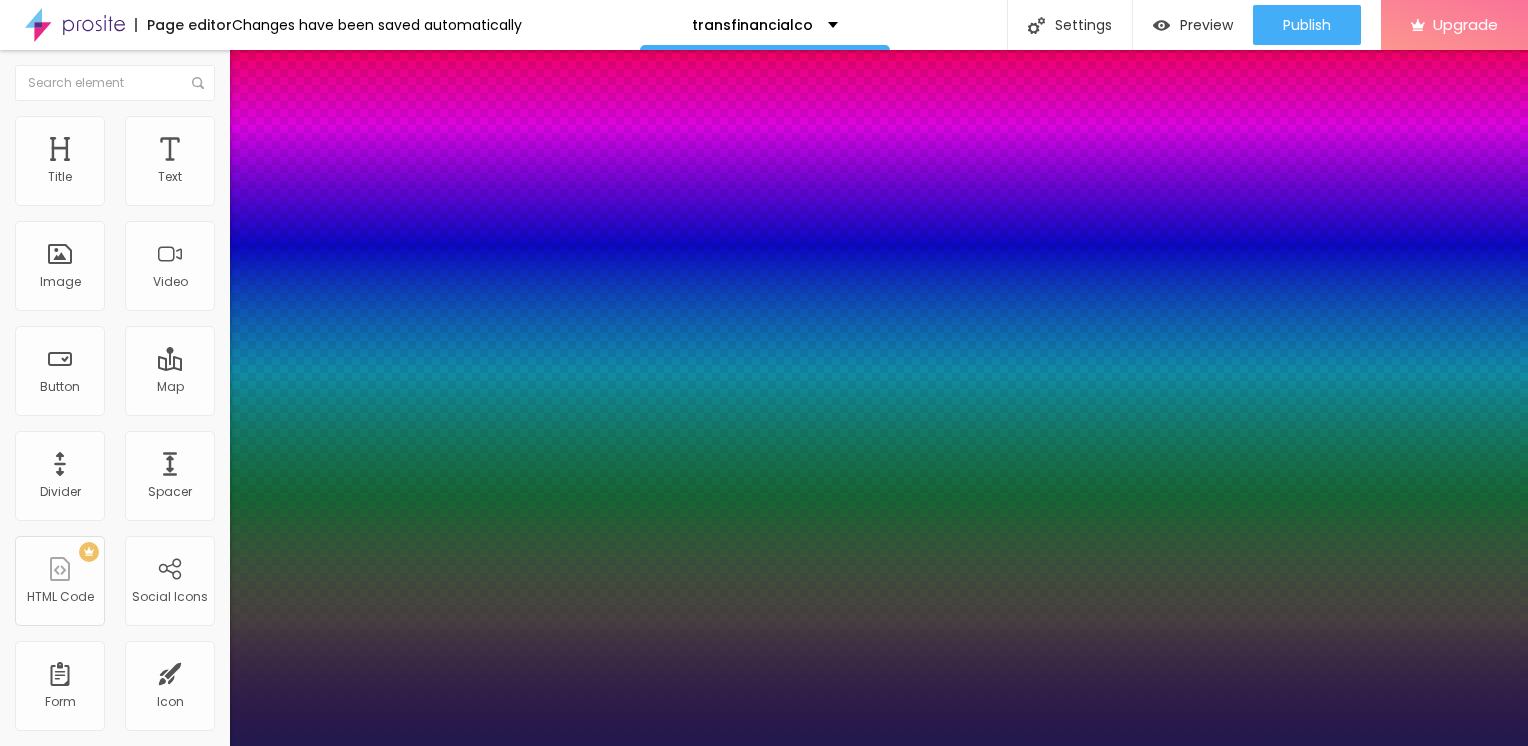 type on "30" 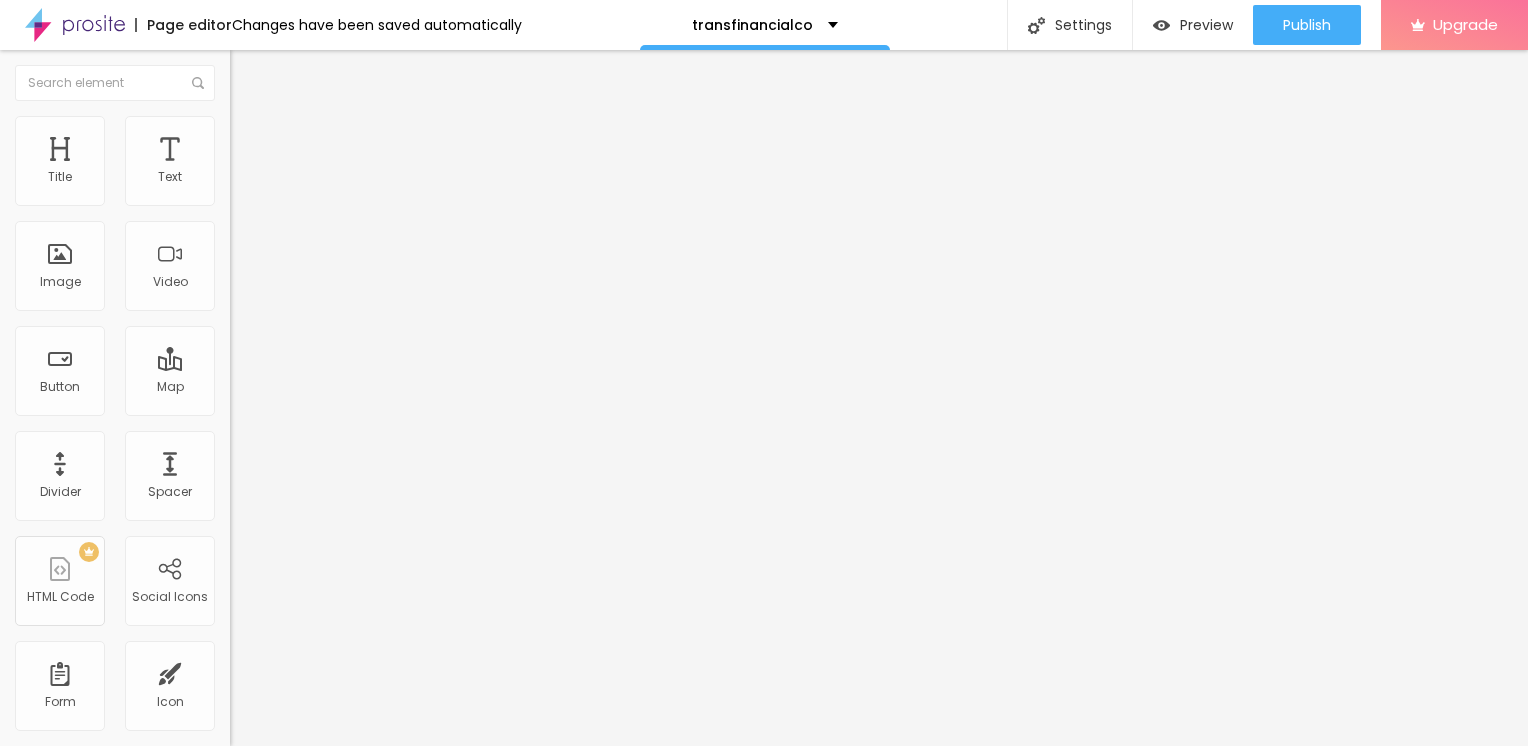 click on "Edit Text" at bounding box center (290, 73) 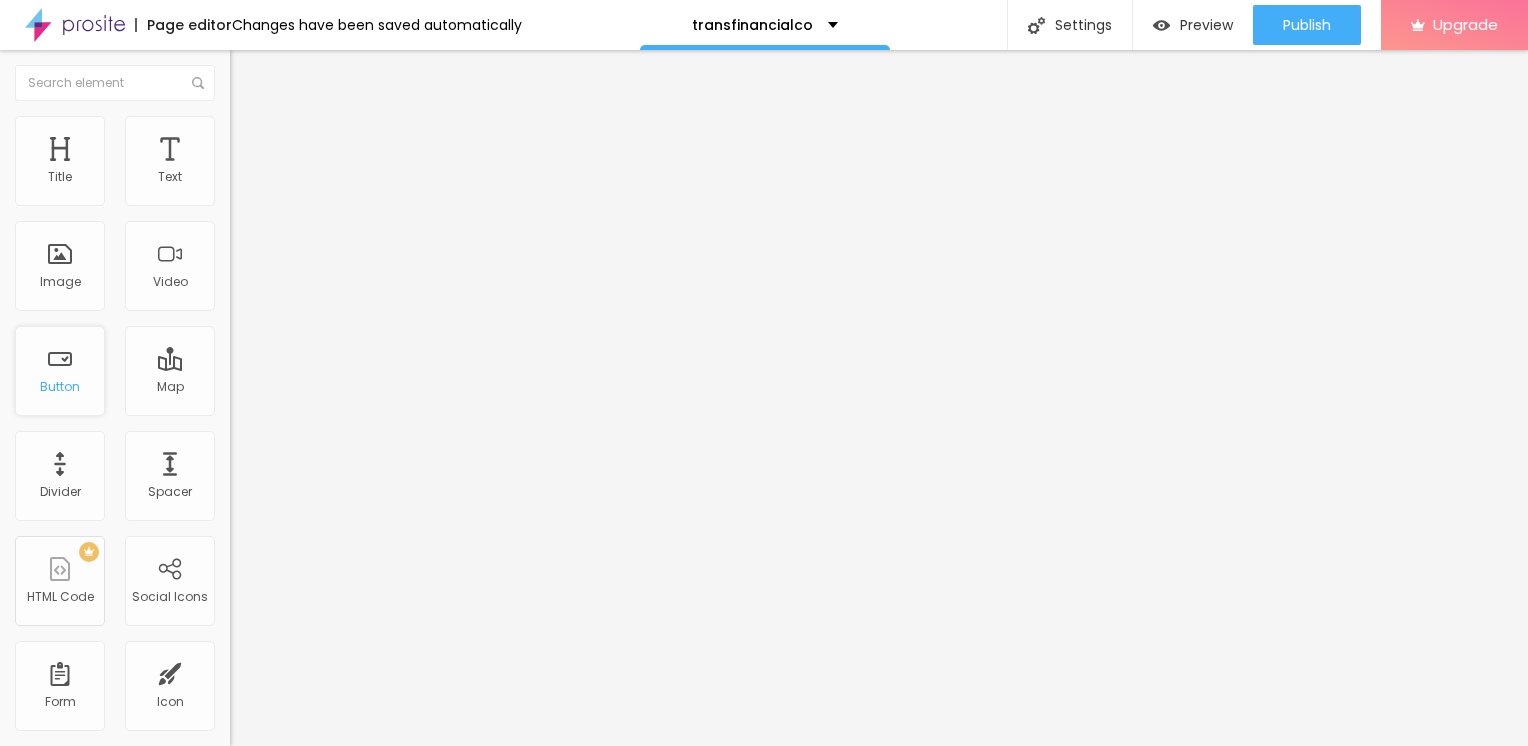 click on "Button" at bounding box center (60, 371) 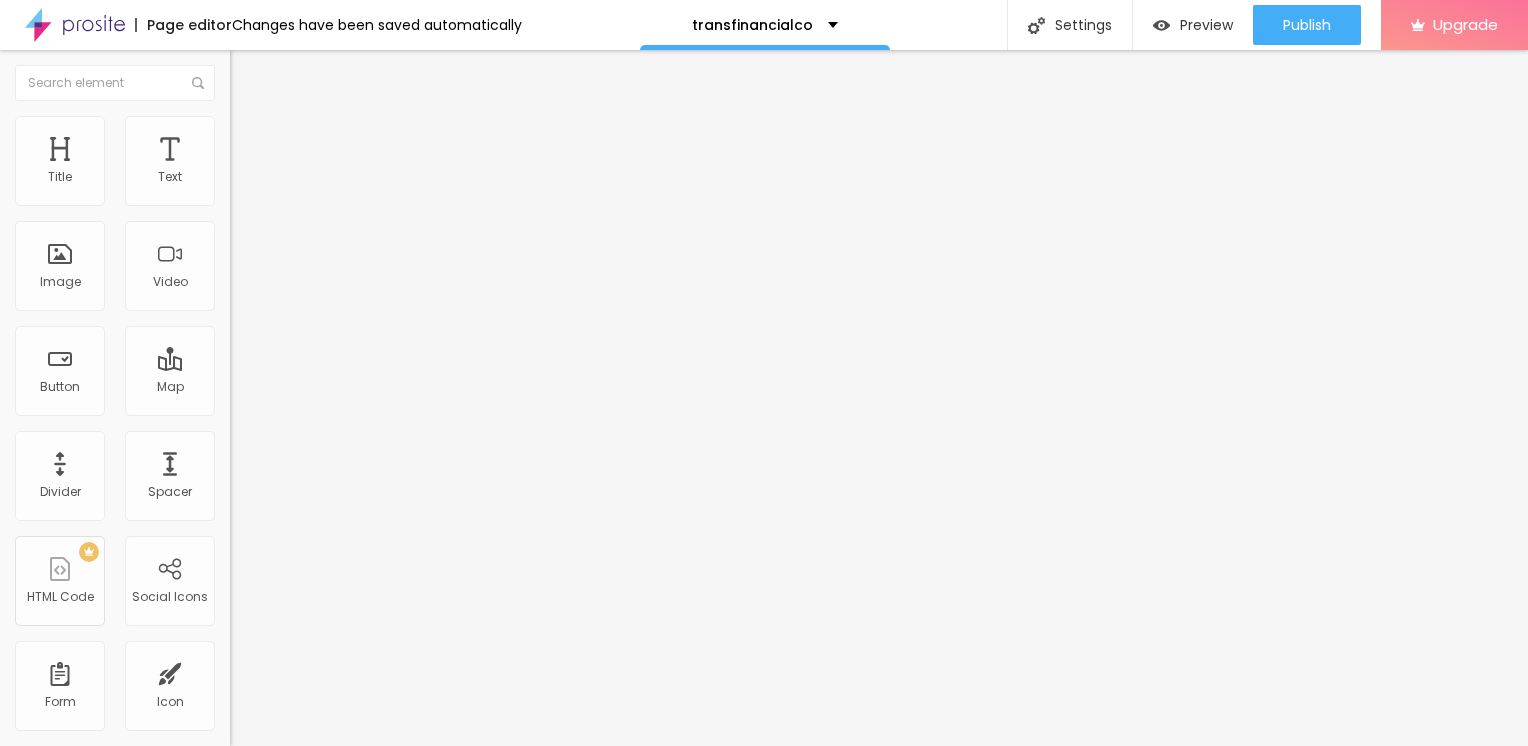 click on "Edit Coluna" at bounding box center [345, 73] 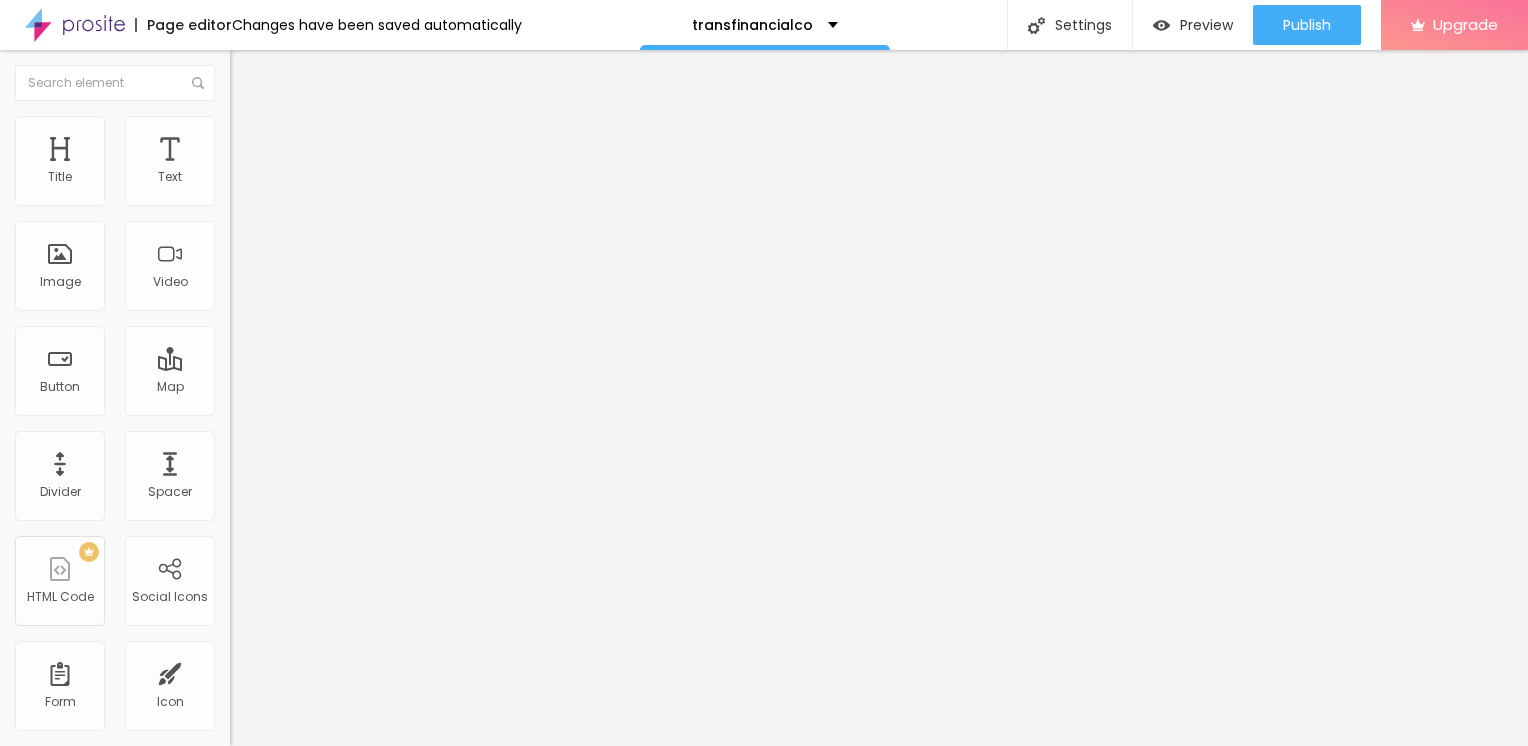 click on "Click me" at bounding box center [350, 178] 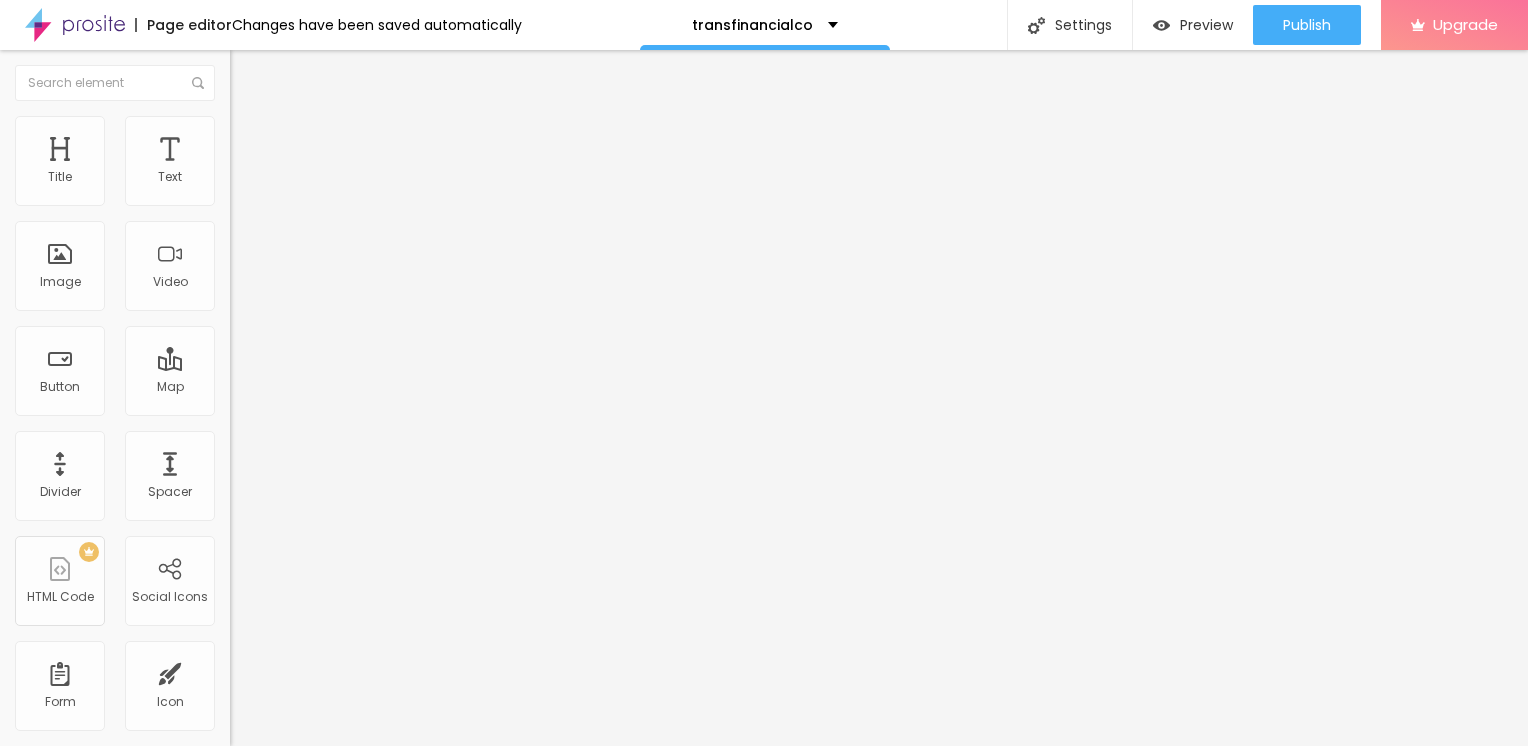 paste on "→ VIEW DOCUMENT HERE" 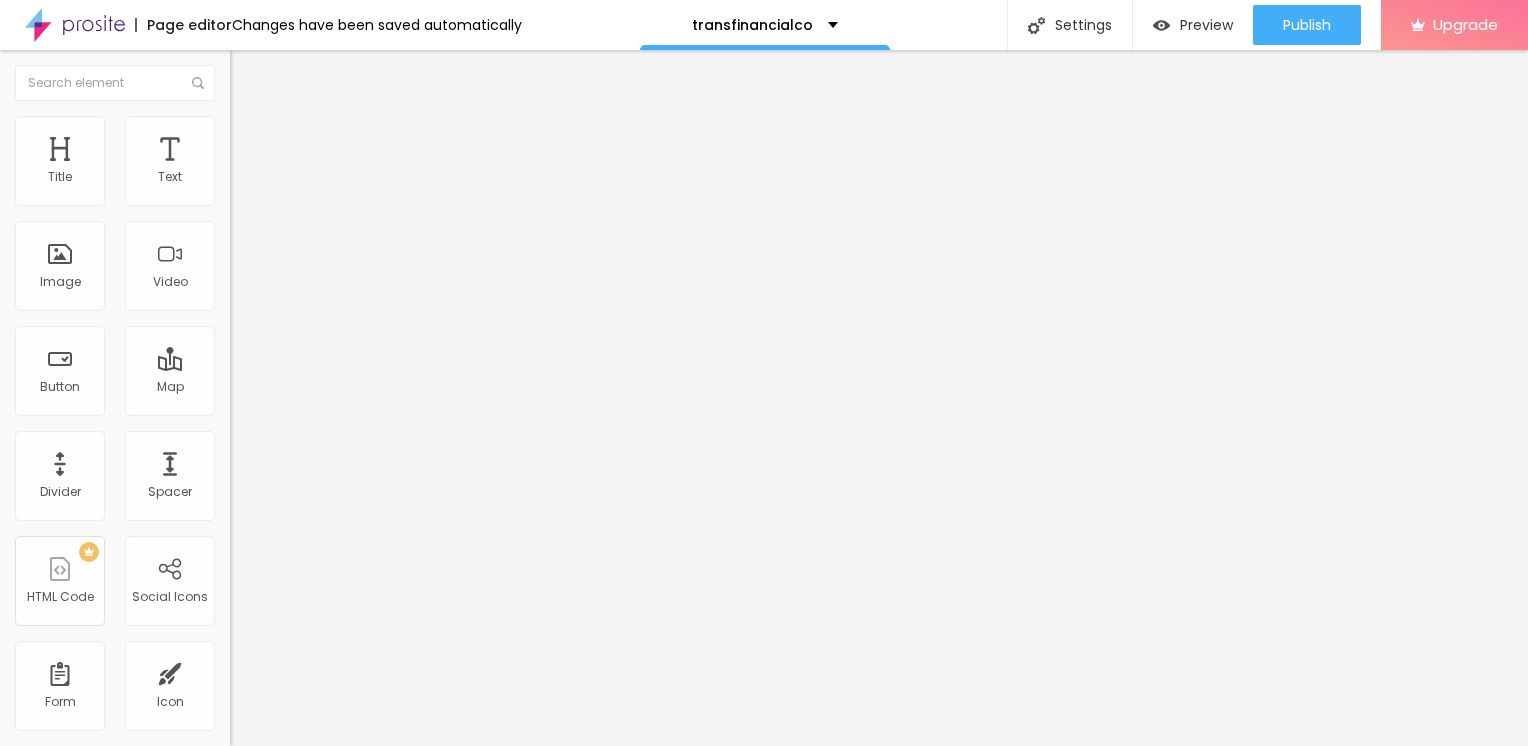 click on "https://" at bounding box center [350, 402] 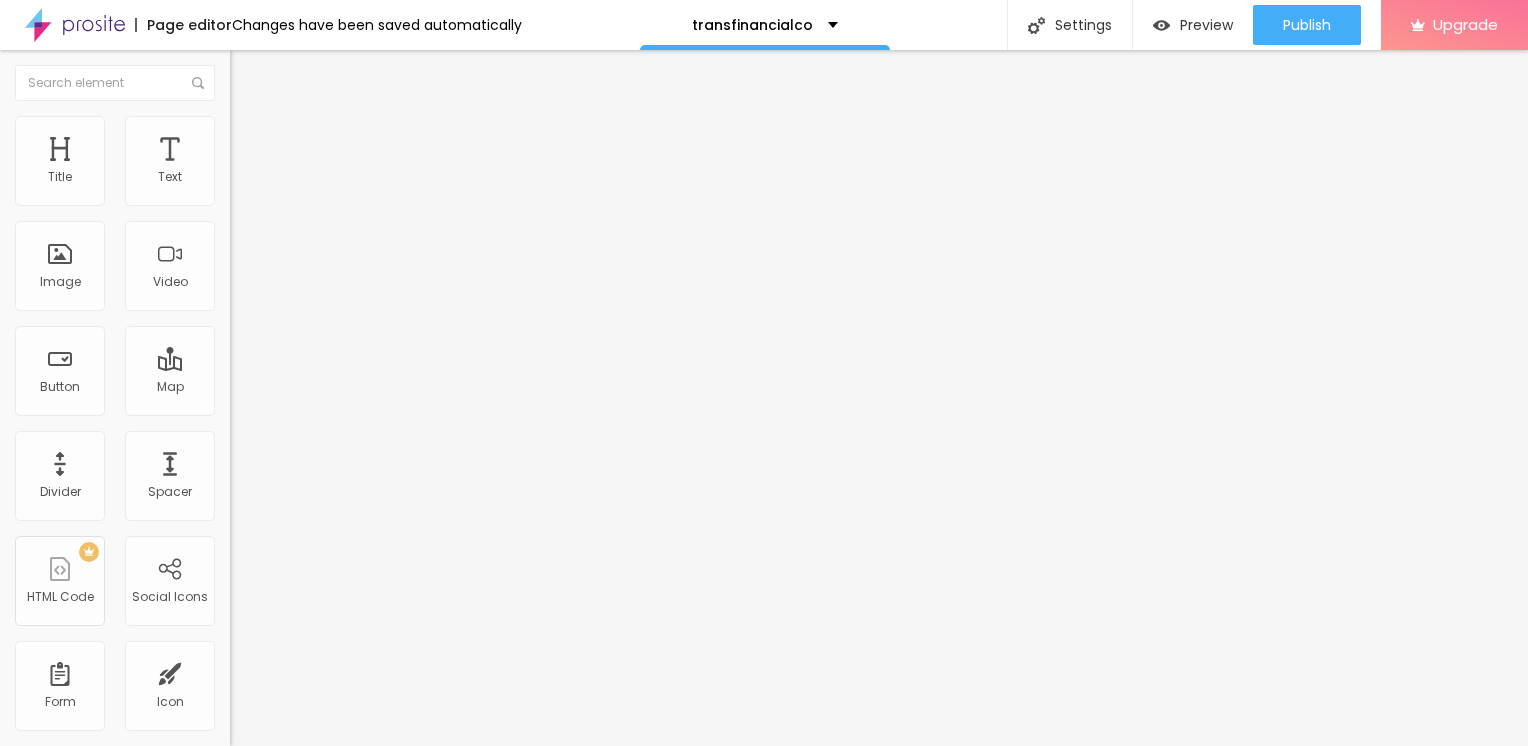 click on "https://" at bounding box center [350, 402] 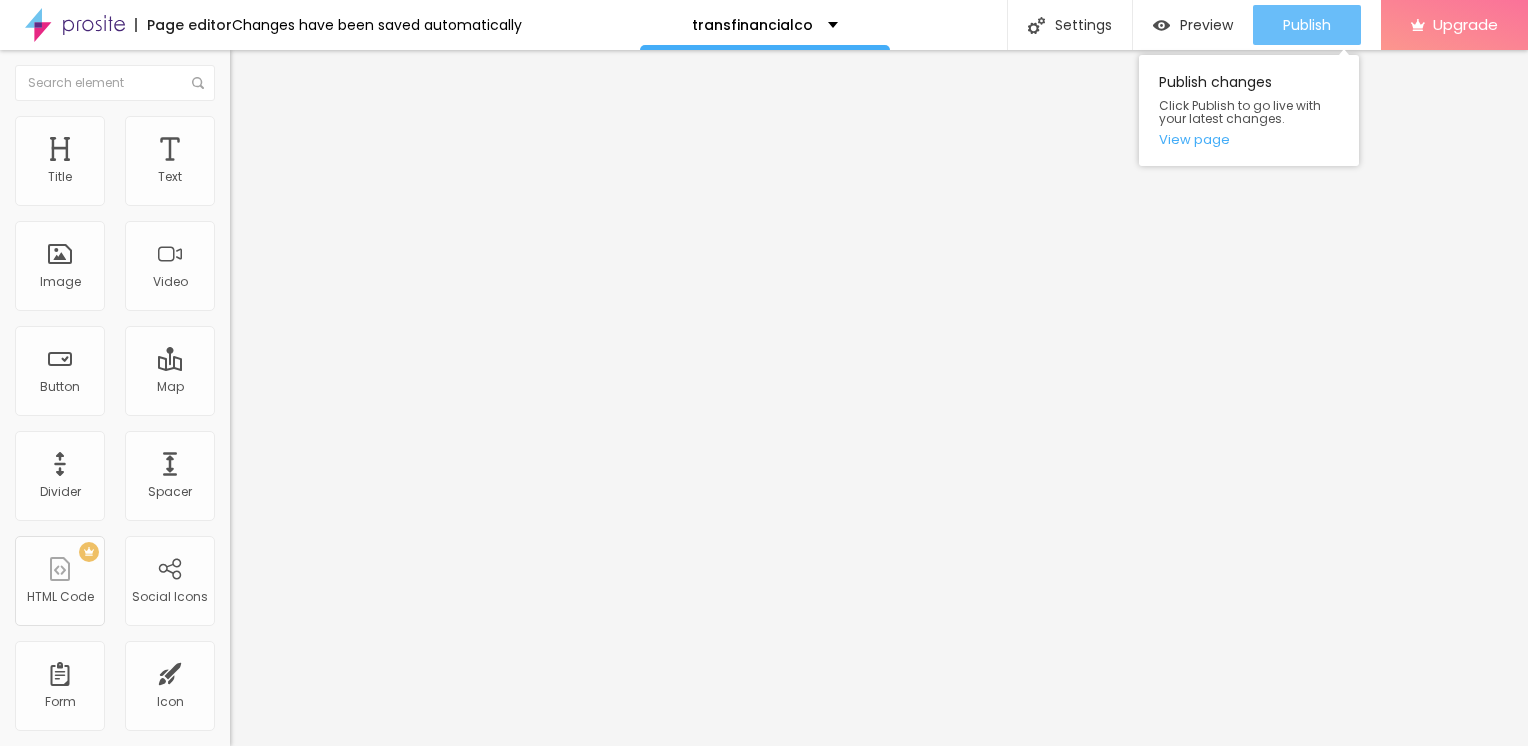 scroll, scrollTop: 0, scrollLeft: 0, axis: both 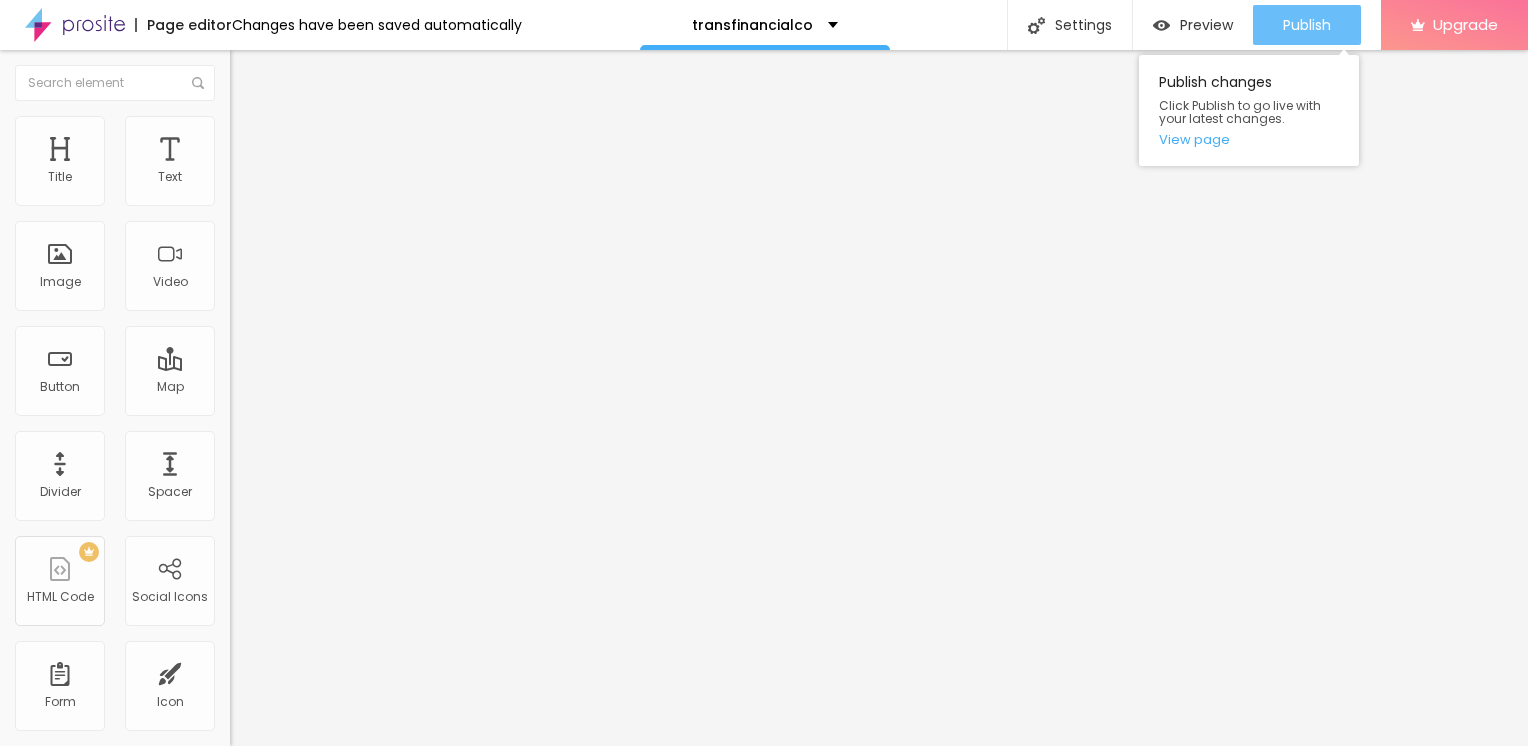 click on "Publish" at bounding box center (1307, 25) 